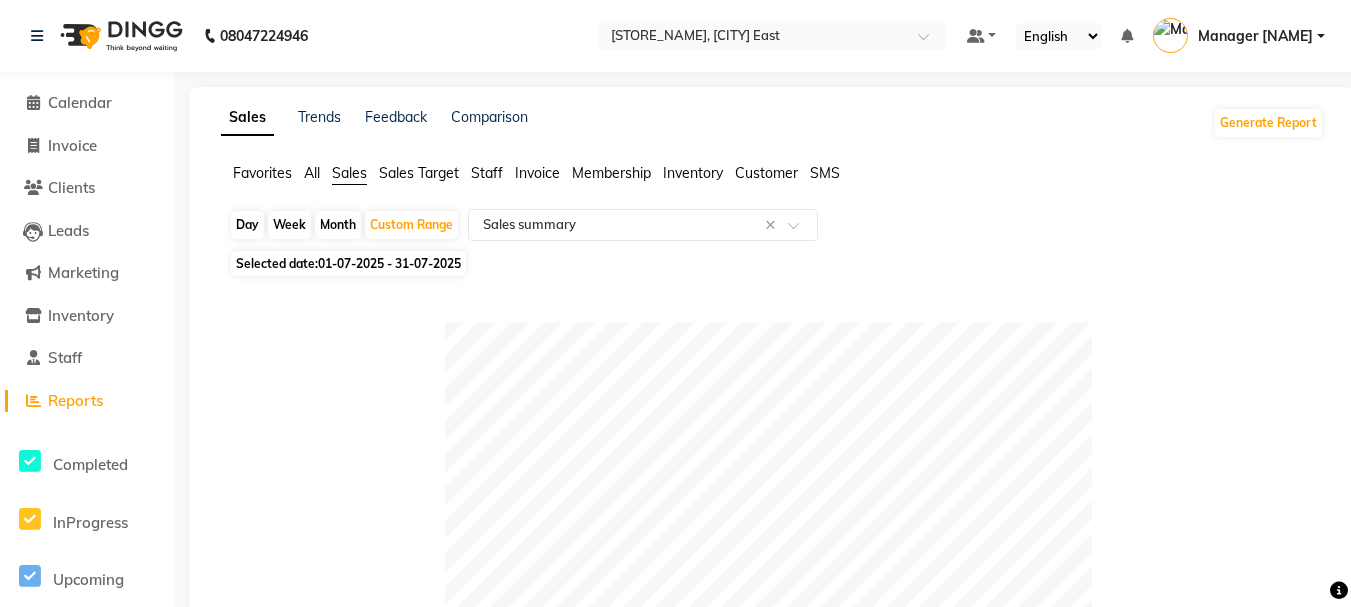 select on "full_report" 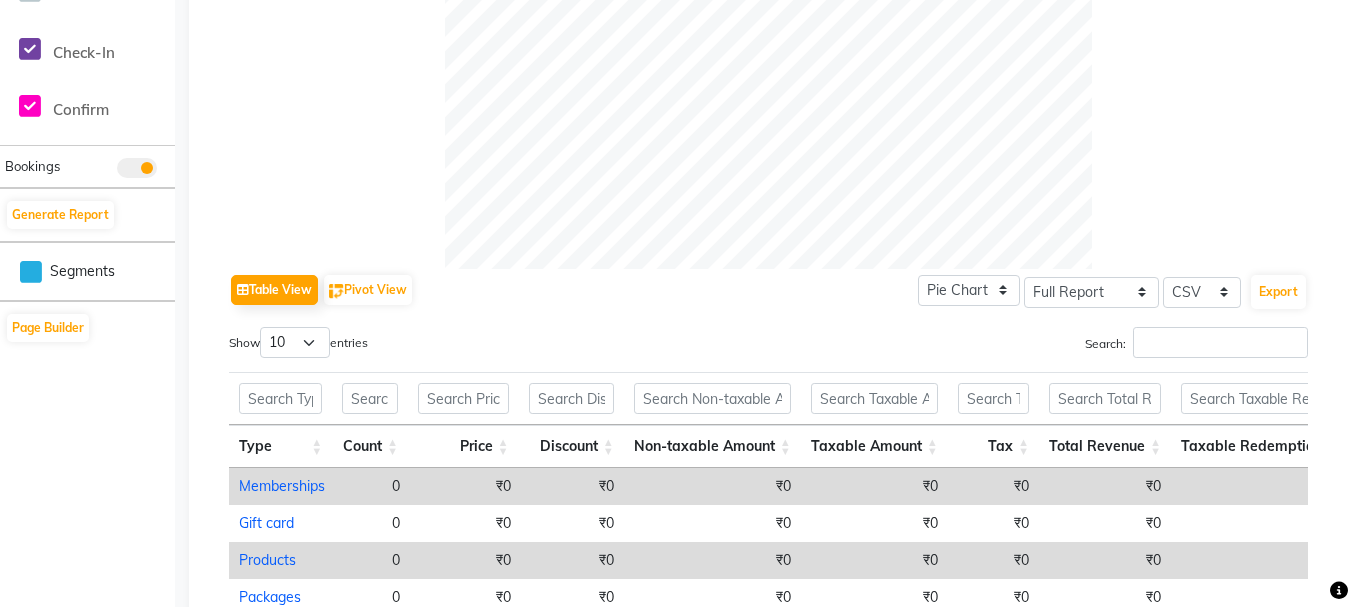 scroll, scrollTop: 0, scrollLeft: 0, axis: both 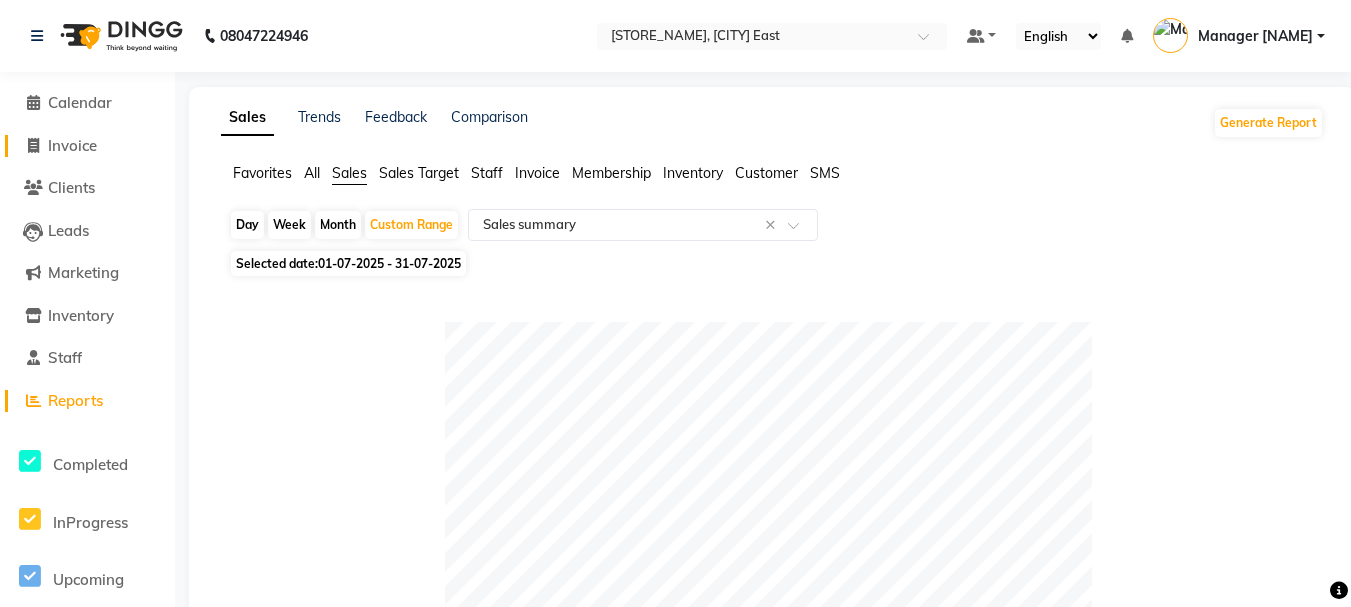 click on "Invoice" 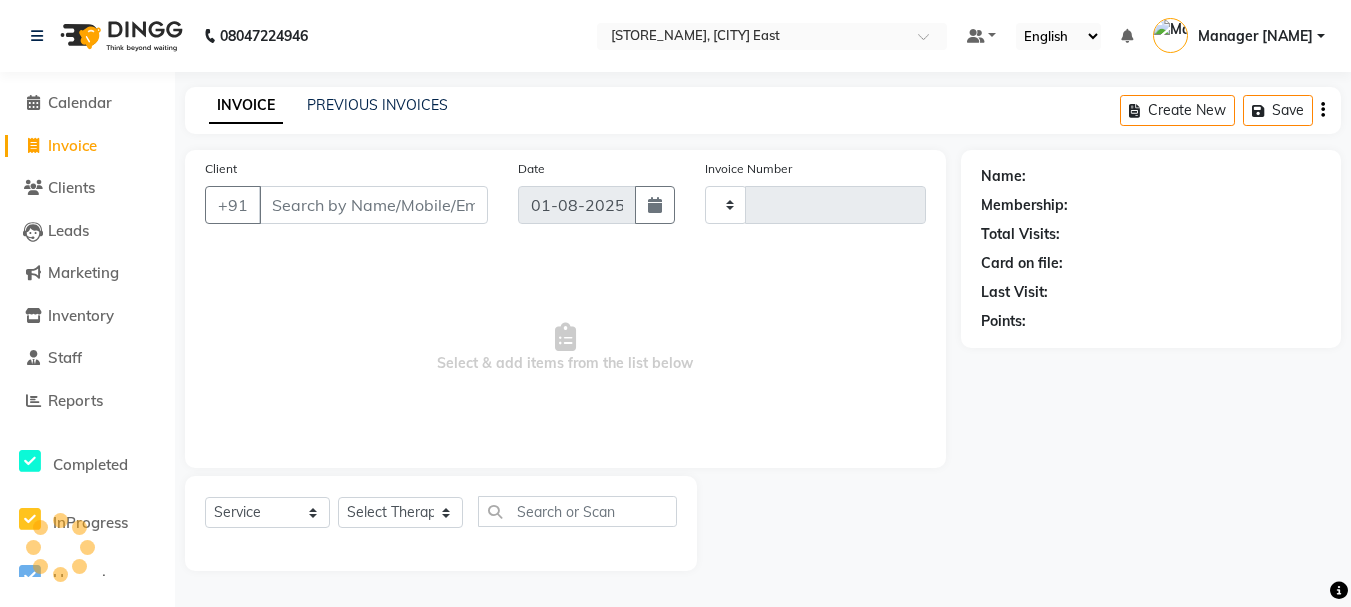 type on "1111" 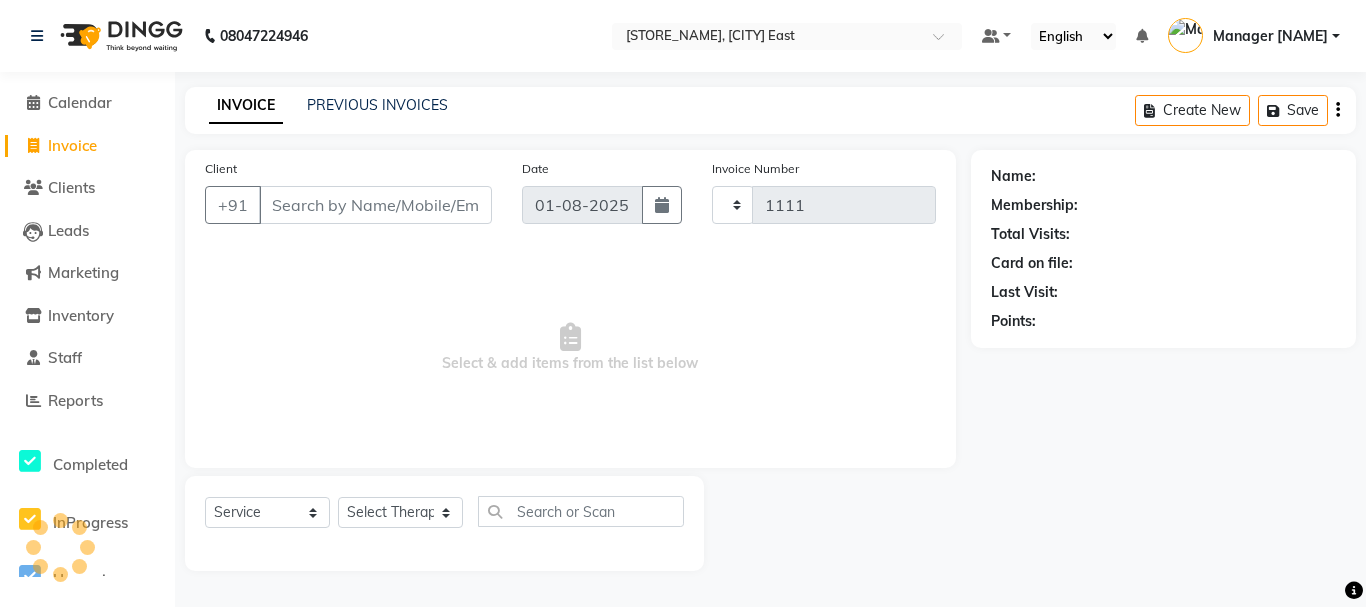 select on "5086" 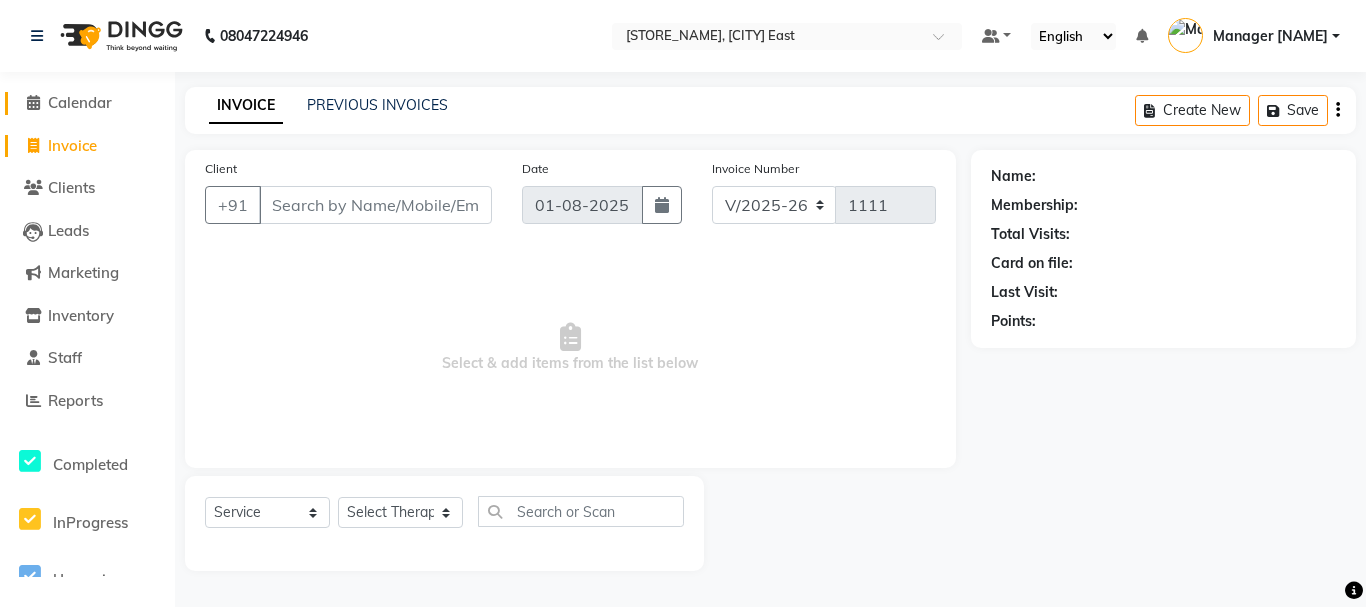 click on "Calendar" 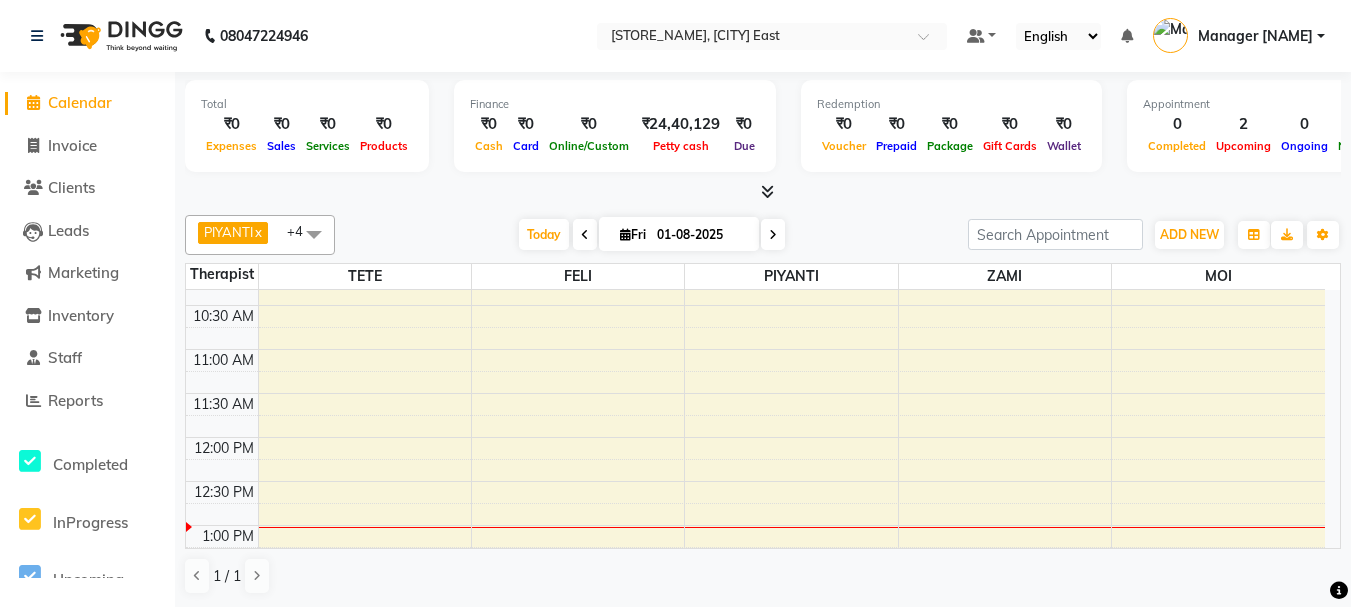 scroll, scrollTop: 0, scrollLeft: 0, axis: both 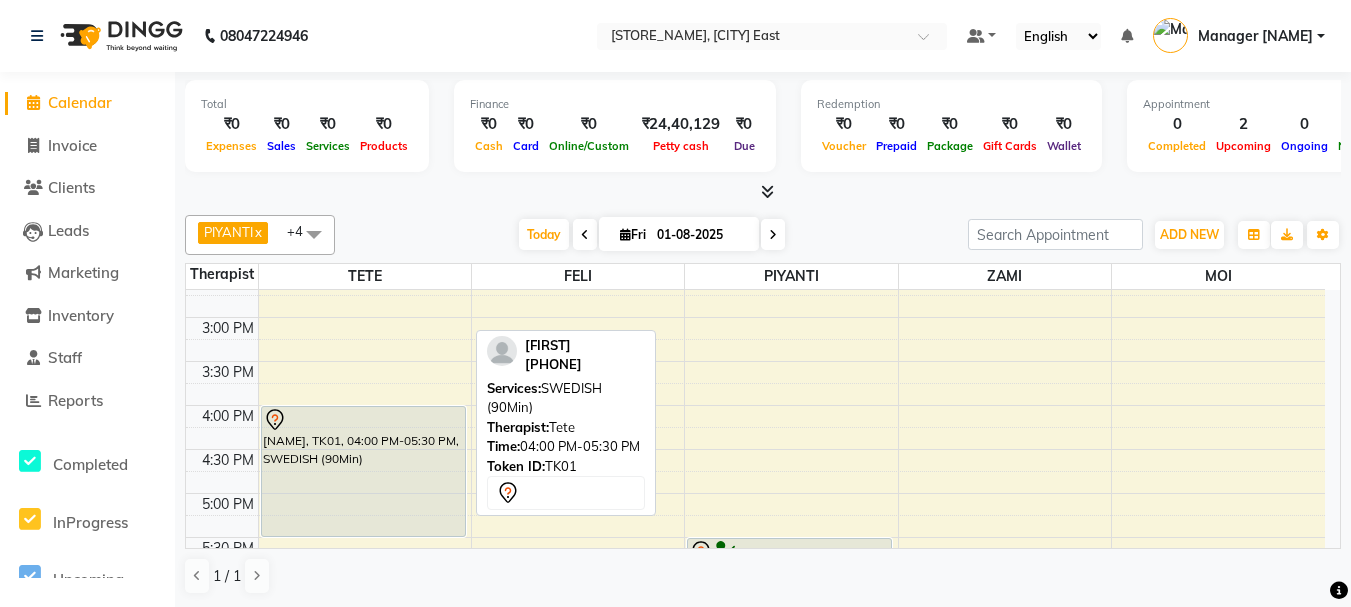 click on "[NAME], TK01, 04:00 PM-05:30 PM, SWEDISH (90Min)" at bounding box center (363, 471) 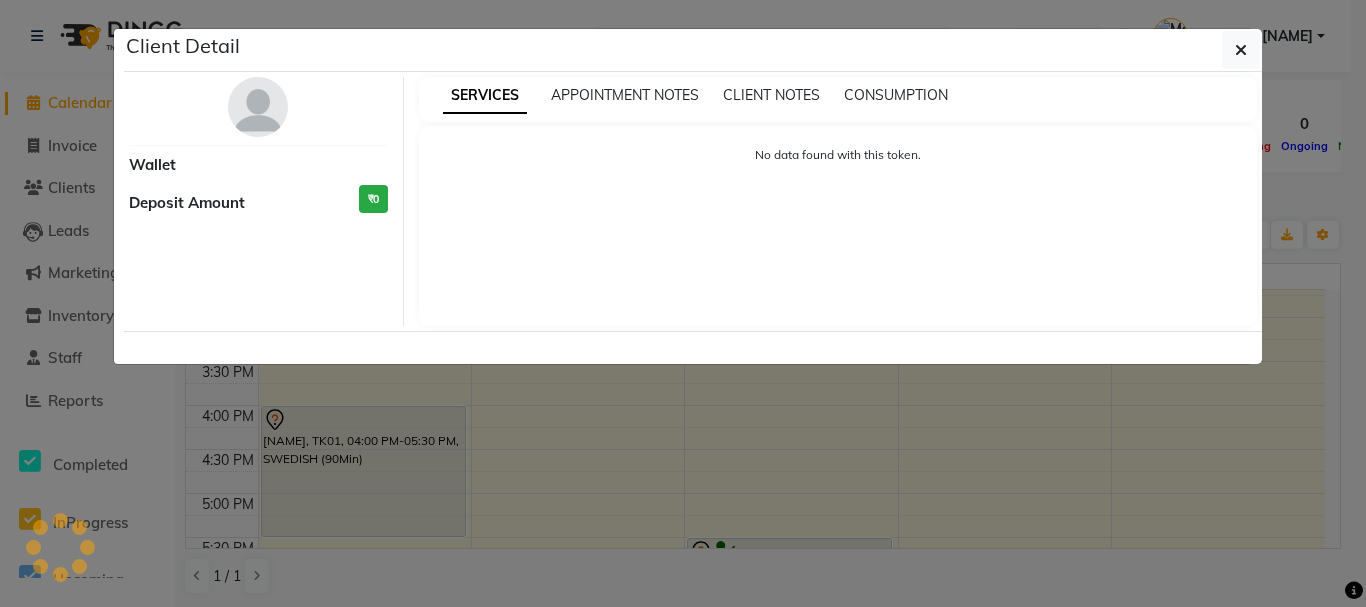 select on "7" 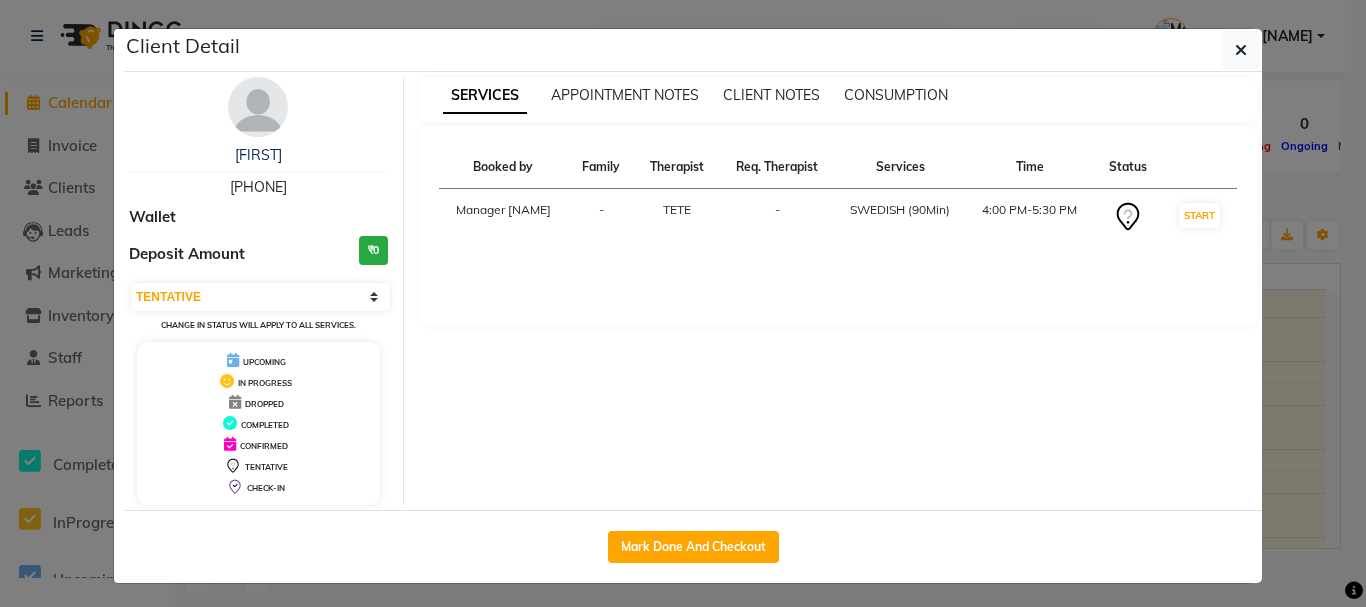 drag, startPoint x: 195, startPoint y: 179, endPoint x: 337, endPoint y: 183, distance: 142.05632 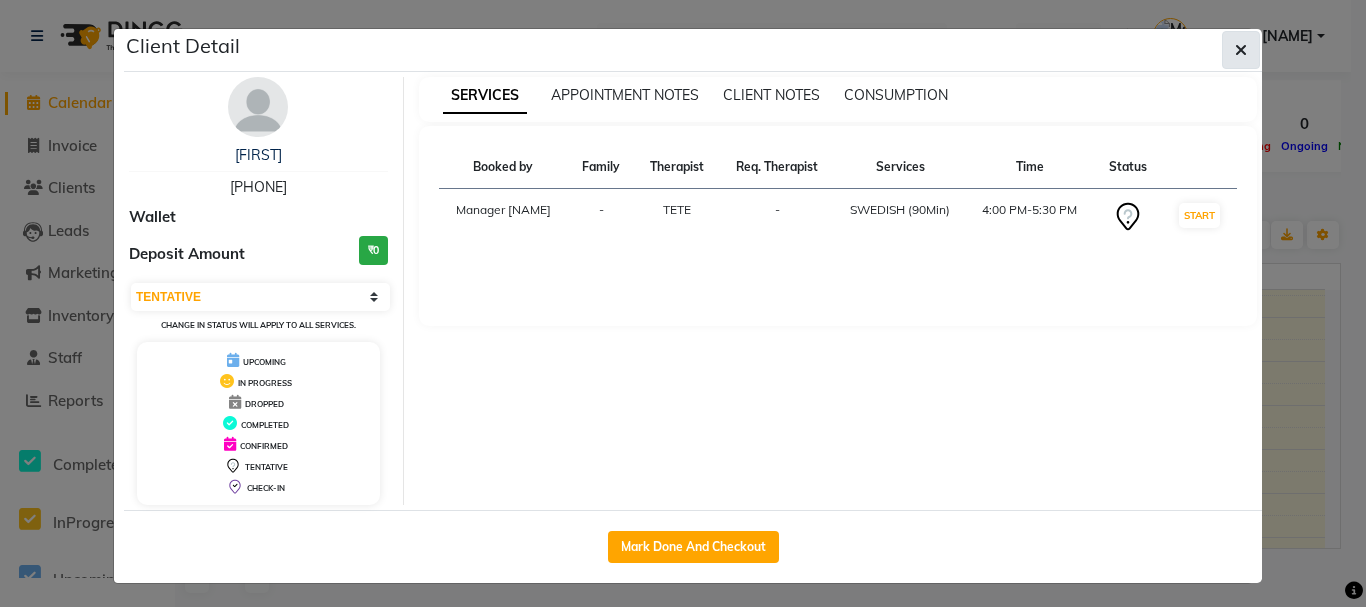 click 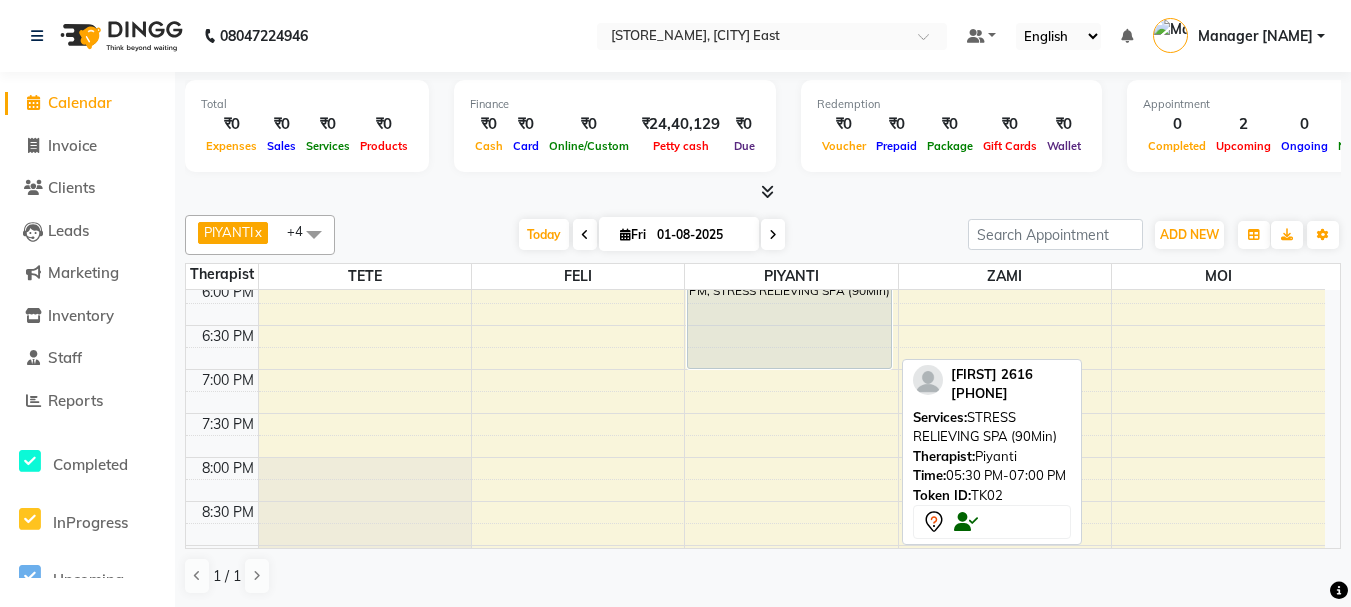 scroll, scrollTop: 700, scrollLeft: 0, axis: vertical 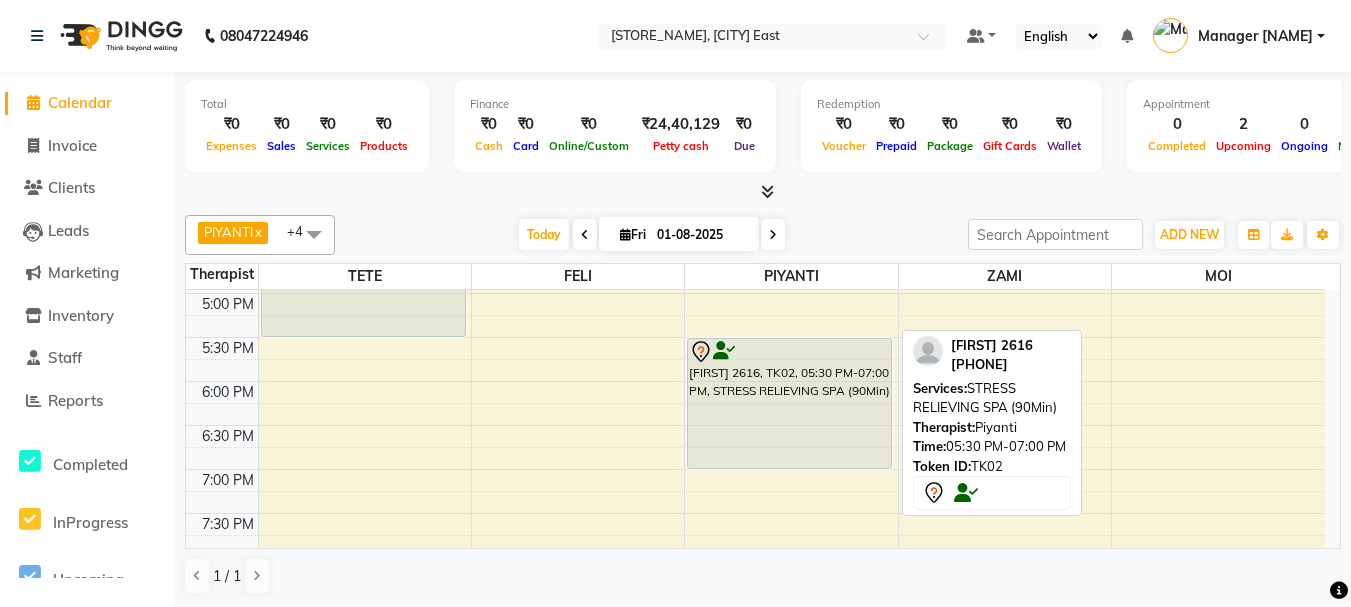 click on "[FIRST] 2616, TK02, 05:30 PM-07:00 PM, STRESS RELIEVING SPA (90Min)" at bounding box center (789, 403) 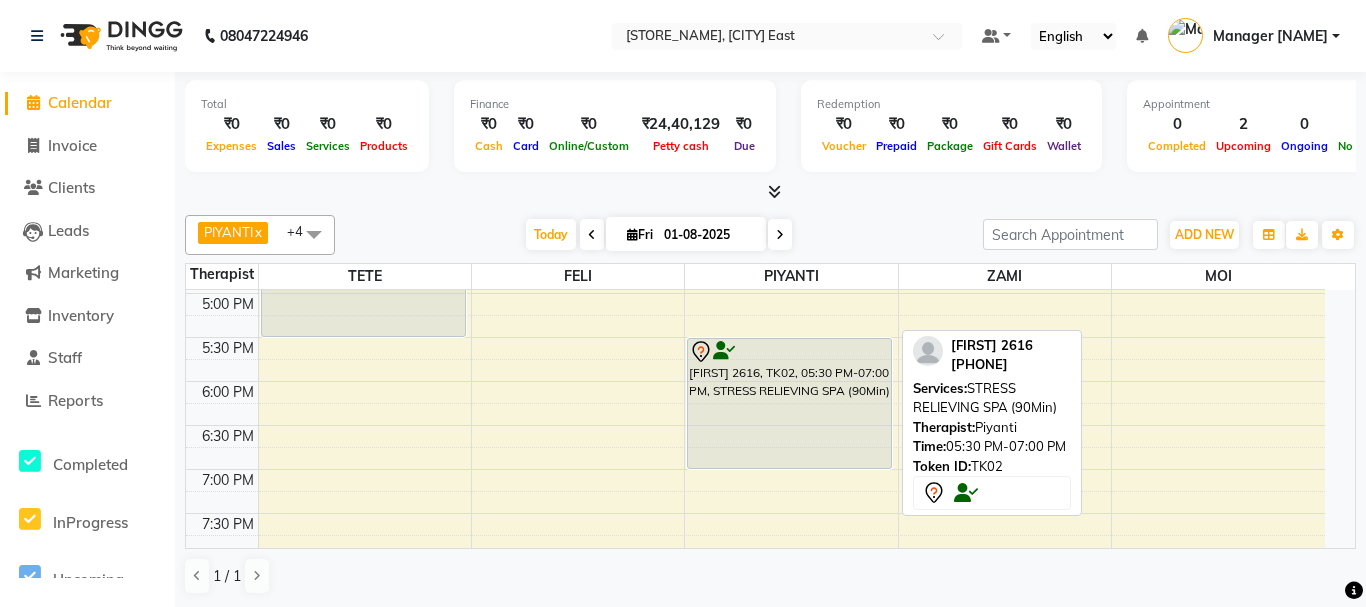 select on "7" 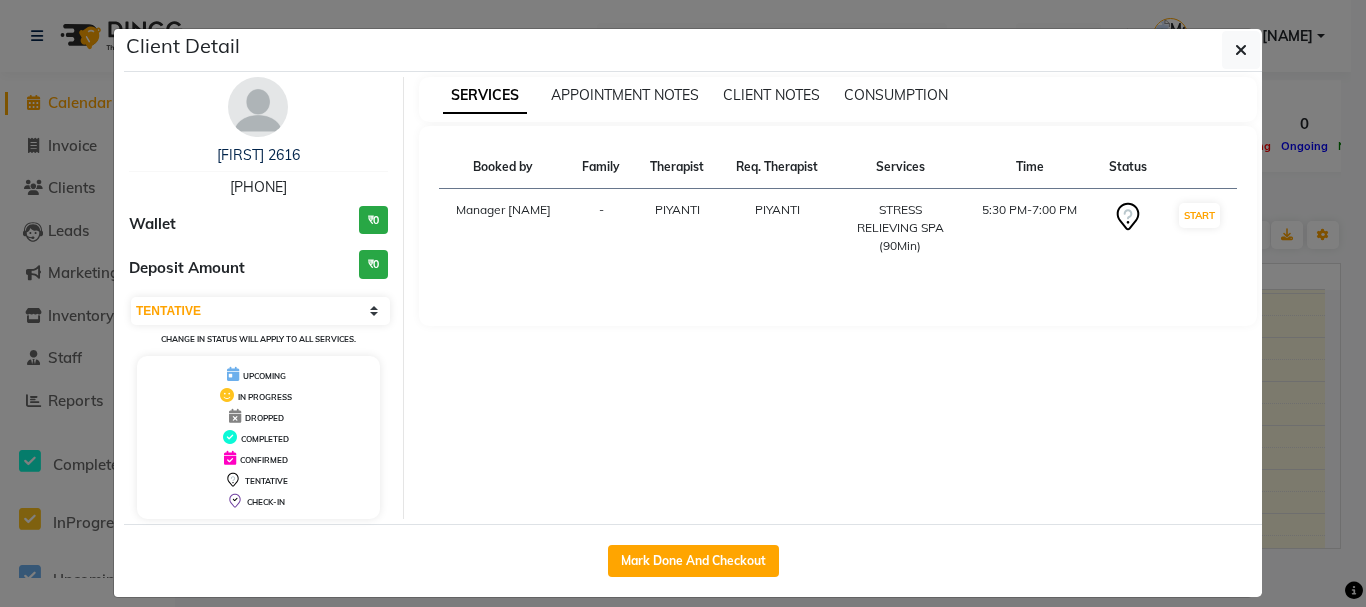 drag, startPoint x: 211, startPoint y: 181, endPoint x: 302, endPoint y: 180, distance: 91.00549 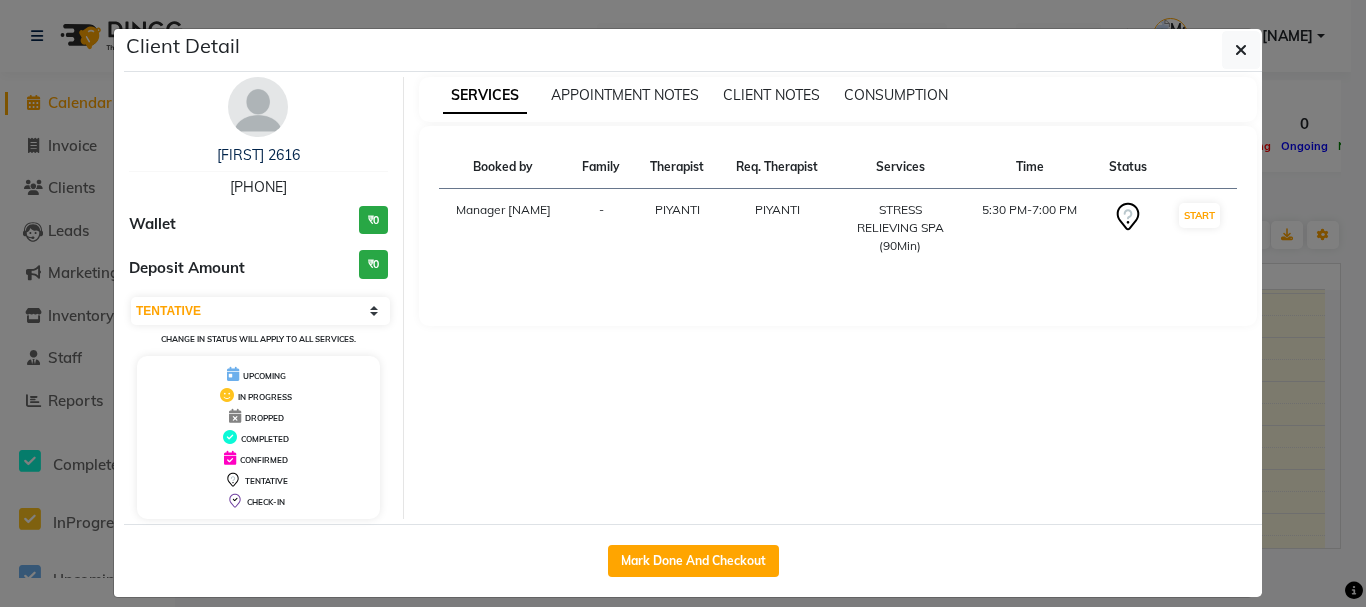 drag, startPoint x: 1239, startPoint y: 55, endPoint x: 1166, endPoint y: 265, distance: 222.32634 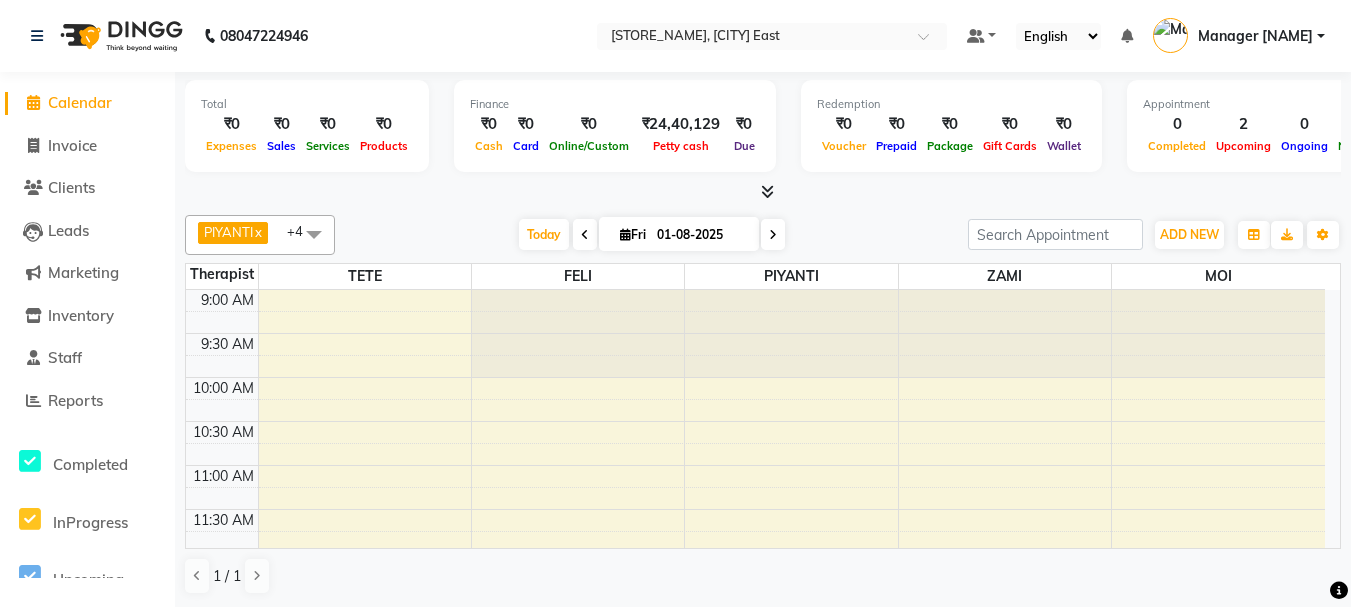 scroll, scrollTop: 100, scrollLeft: 0, axis: vertical 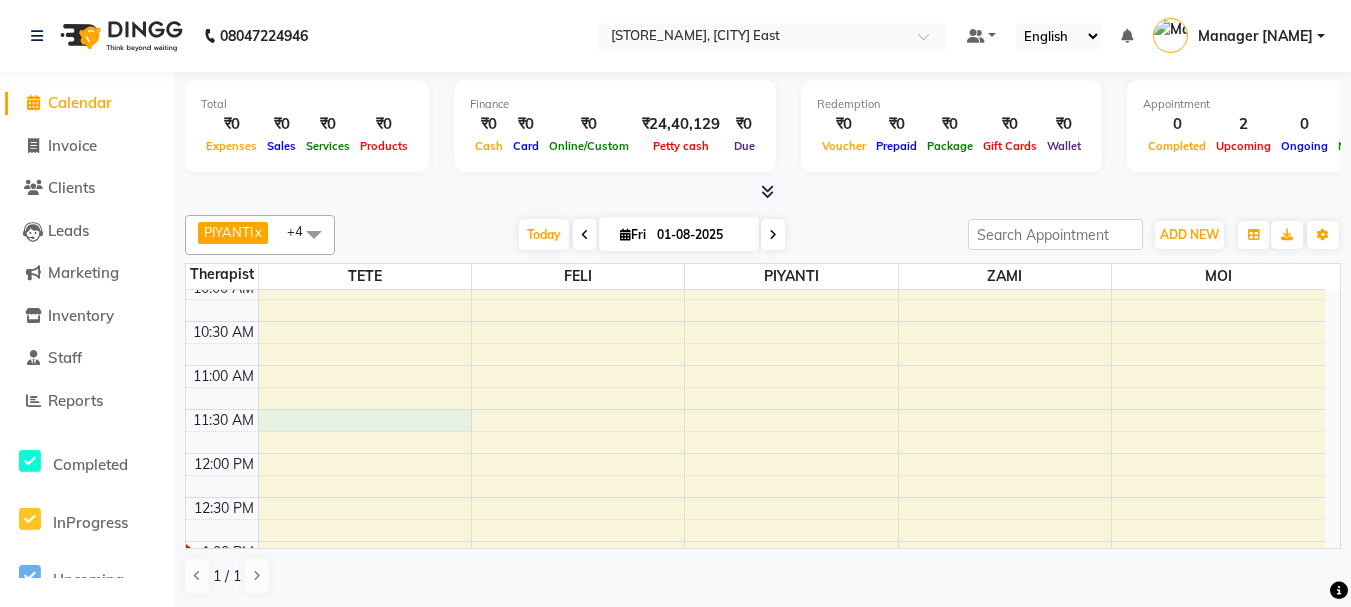 click on "9:00 AM 9:30 AM 10:00 AM 10:30 AM 11:00 AM 11:30 AM 12:00 PM 12:30 PM 1:00 PM 1:30 PM 2:00 PM 2:30 PM 3:00 PM 3:30 PM 4:00 PM 4:30 PM 5:00 PM 5:30 PM 6:00 PM 6:30 PM 7:00 PM 7:30 PM 8:00 PM 8:30 PM 9:00 PM 9:30 PM 10:00 PM 10:30 PM             [NAME], TK01, 04:00 PM-05:30 PM, SWEDISH (90Min)             [NAME] 2616, TK02, 05:30 PM-07:00 PM, STRESS RELIEVING SPA (90Min)" at bounding box center [755, 805] 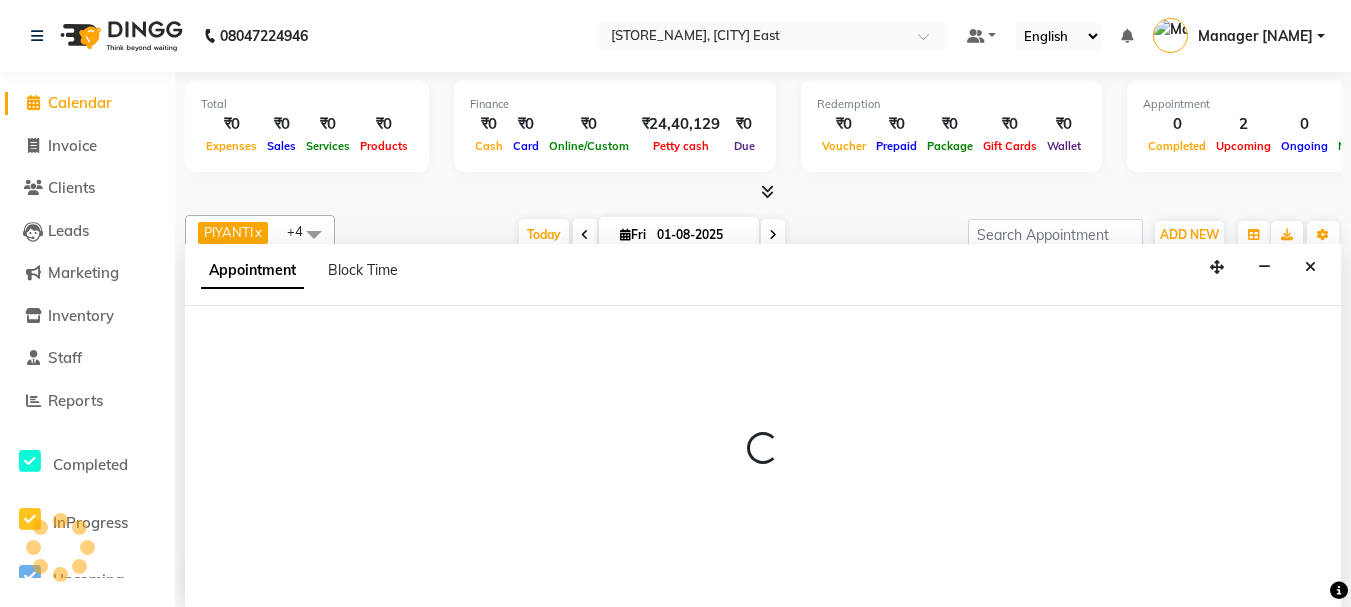 scroll, scrollTop: 1, scrollLeft: 0, axis: vertical 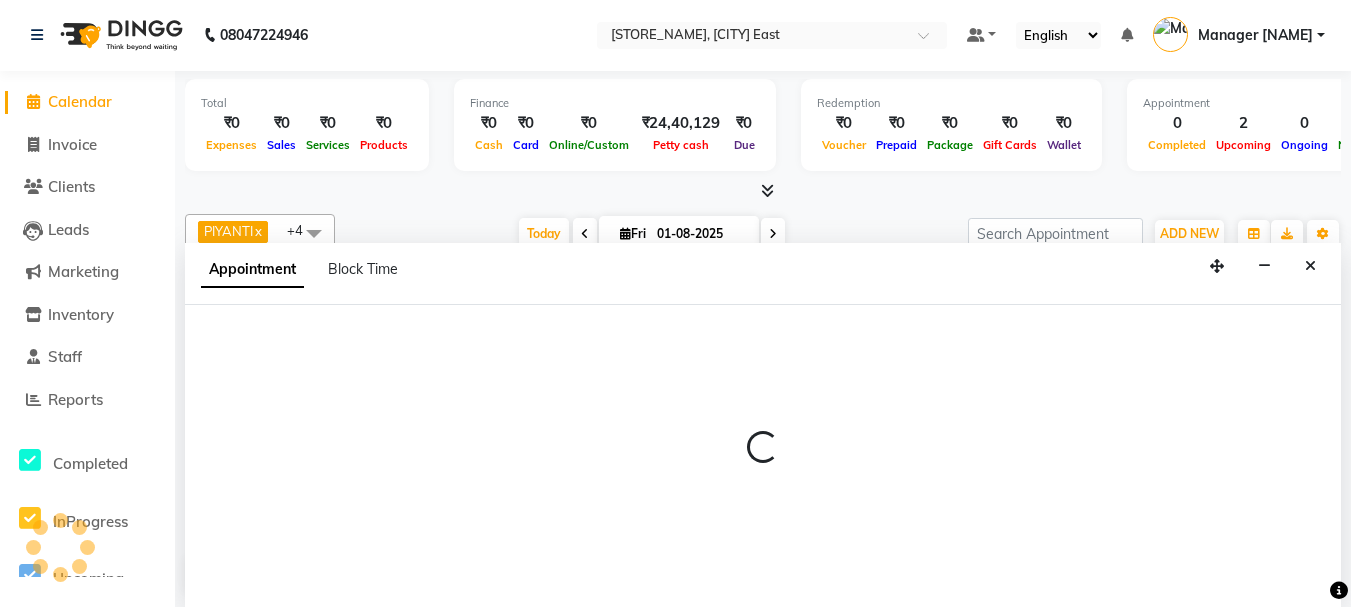 select on "31939" 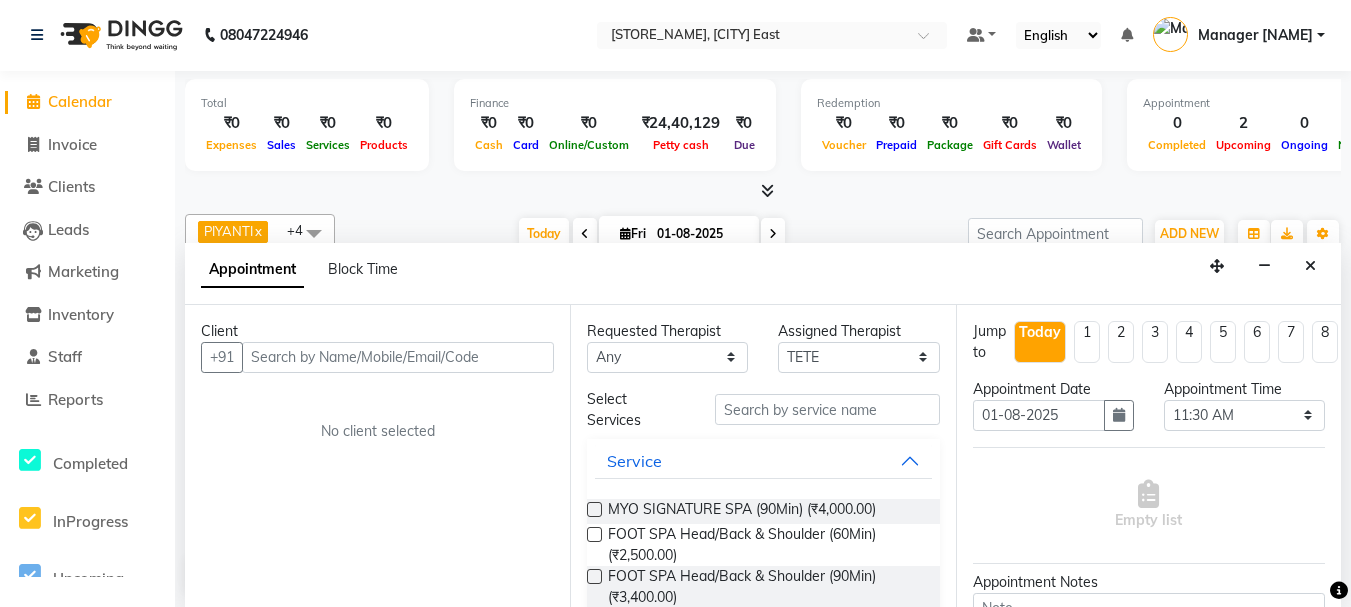 click at bounding box center [398, 357] 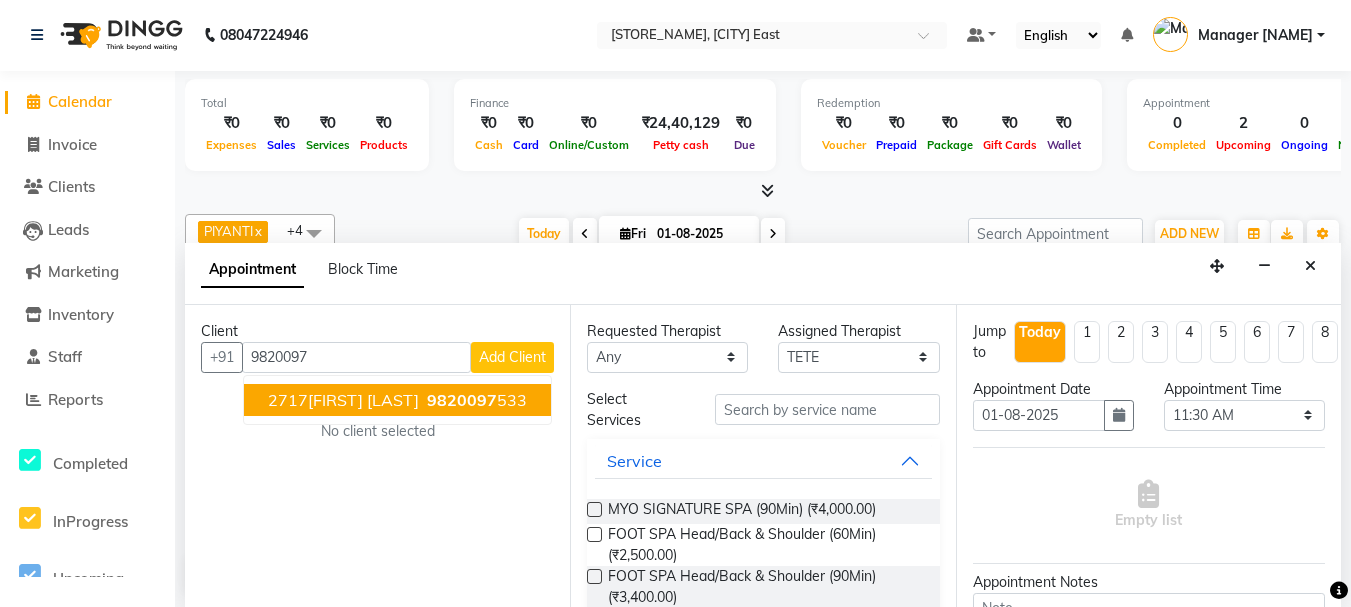 click on "2717[FIRST] [LAST]" at bounding box center (343, 400) 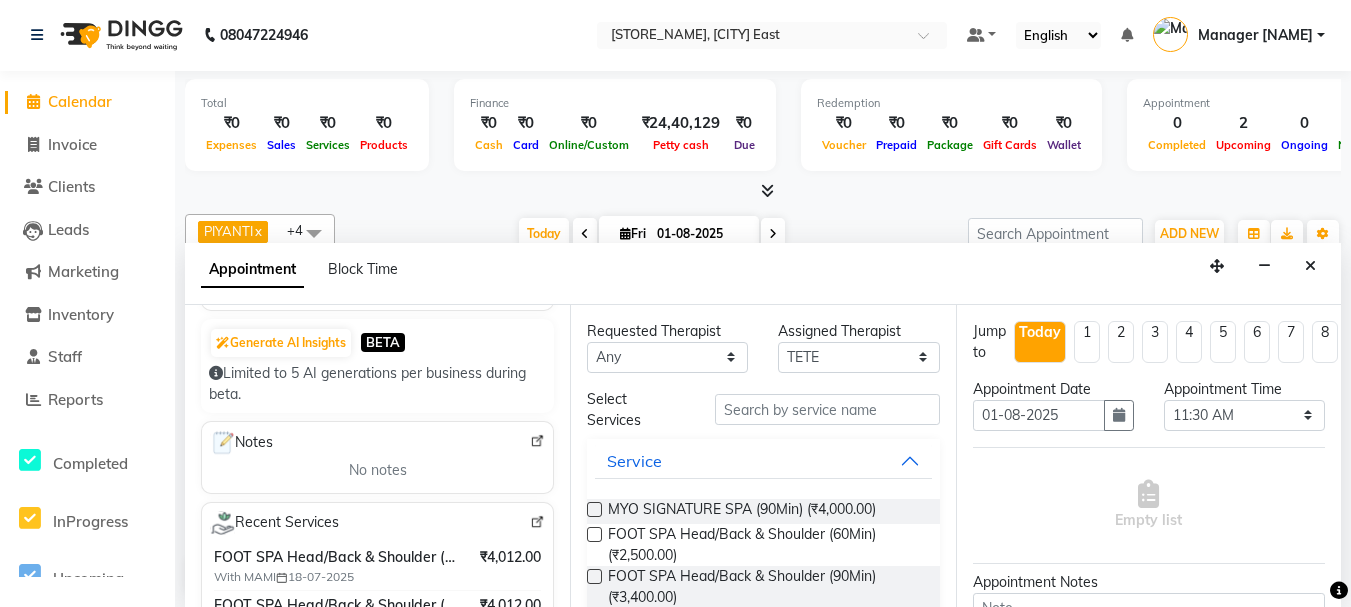 scroll, scrollTop: 200, scrollLeft: 0, axis: vertical 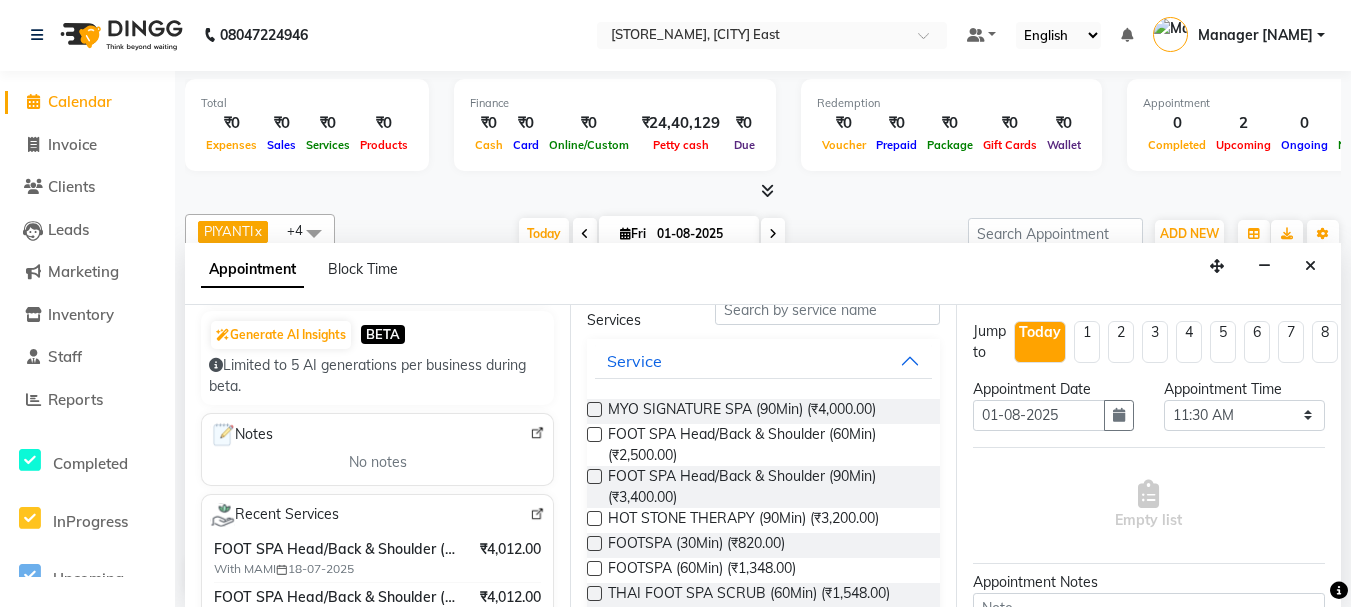 type on "[PHONE]" 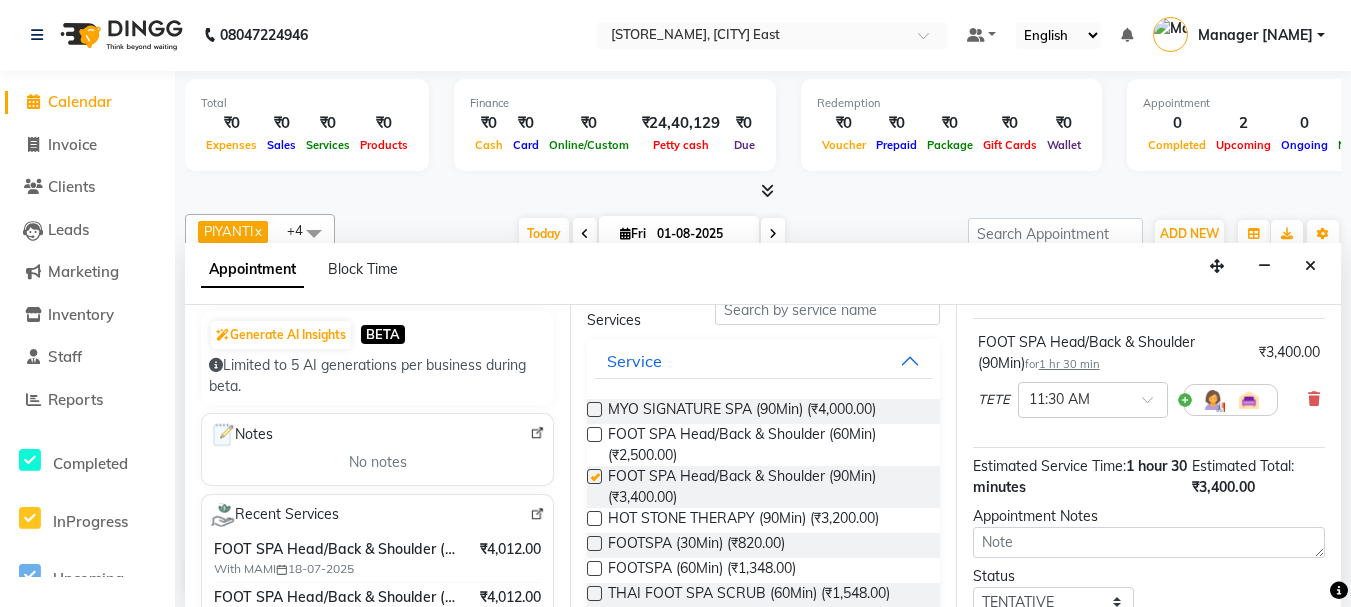 checkbox on "false" 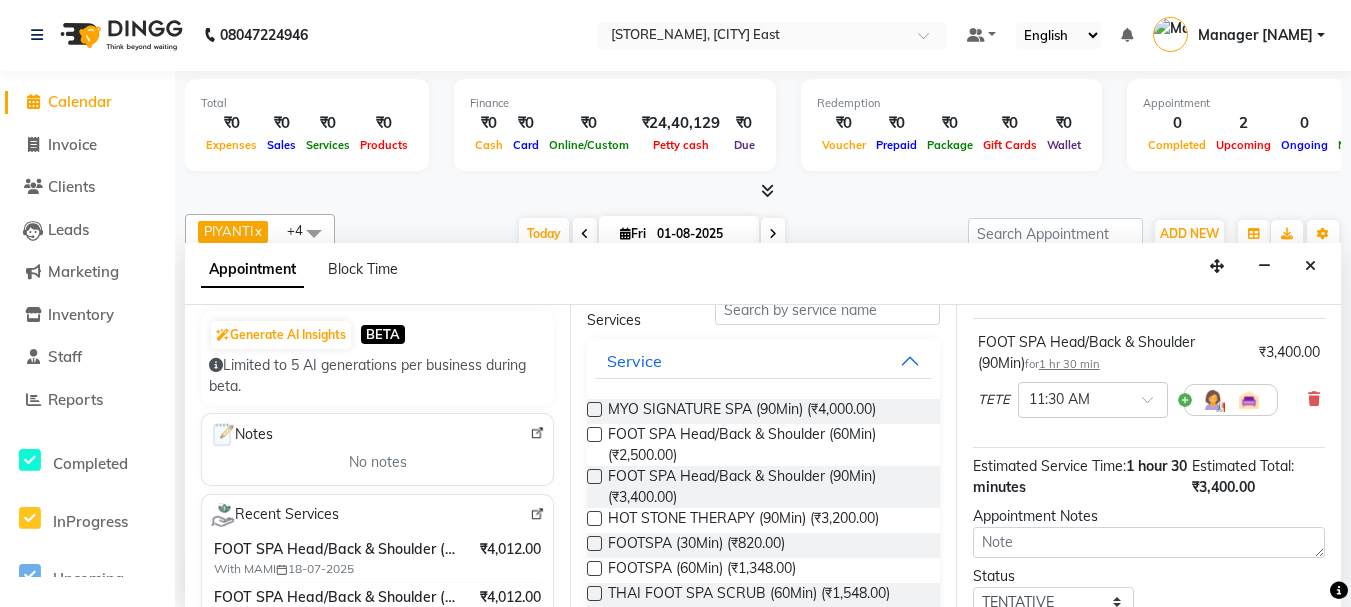 scroll, scrollTop: 298, scrollLeft: 0, axis: vertical 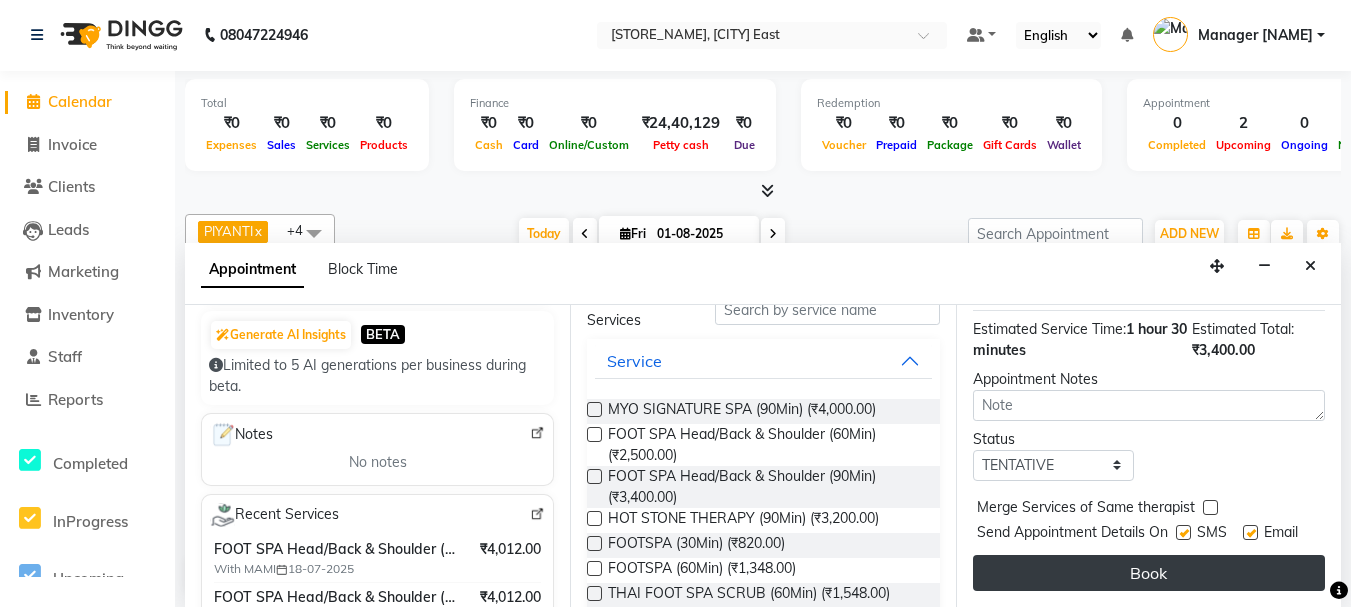 click on "Book" at bounding box center (1149, 573) 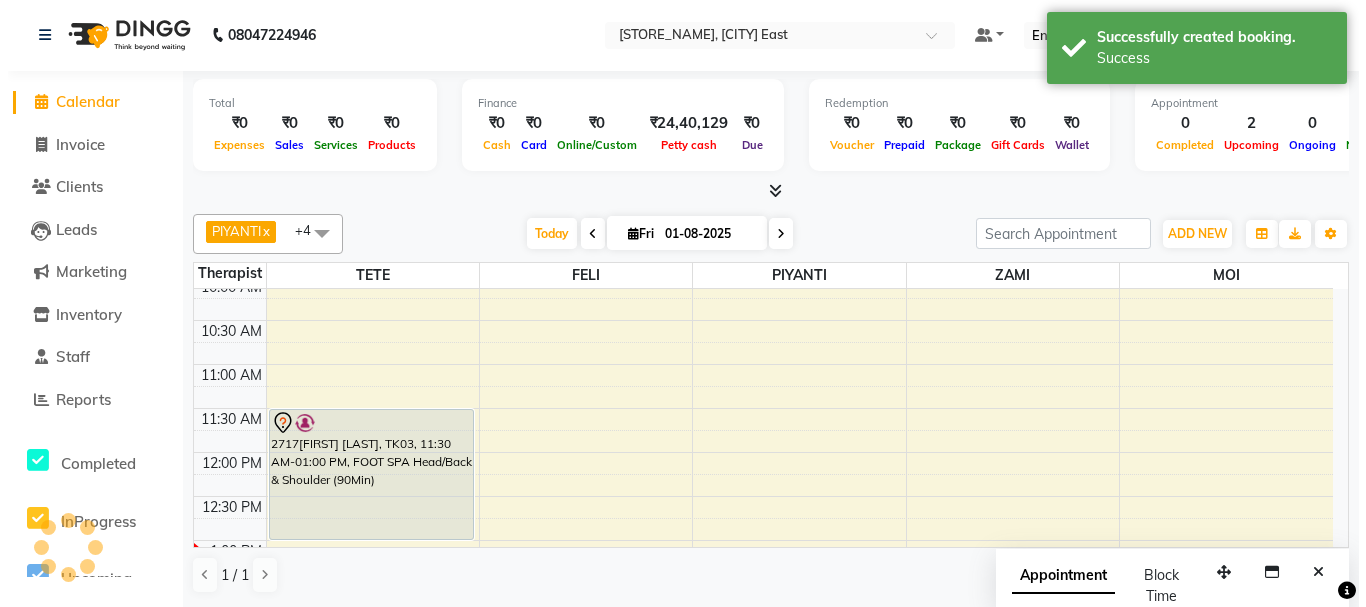scroll, scrollTop: 0, scrollLeft: 0, axis: both 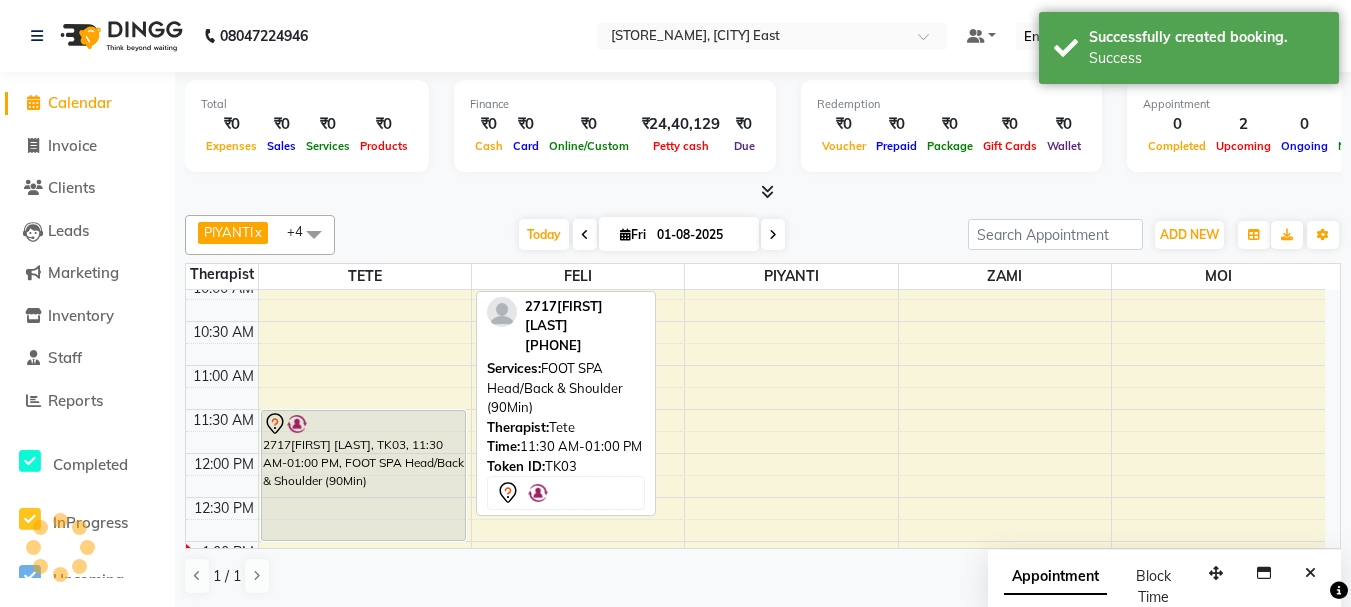 click on "2717[FIRST] [LAST], TK03, 11:30 AM-01:00 PM, FOOT SPA Head/Back & Shoulder (90Min)" at bounding box center [363, 475] 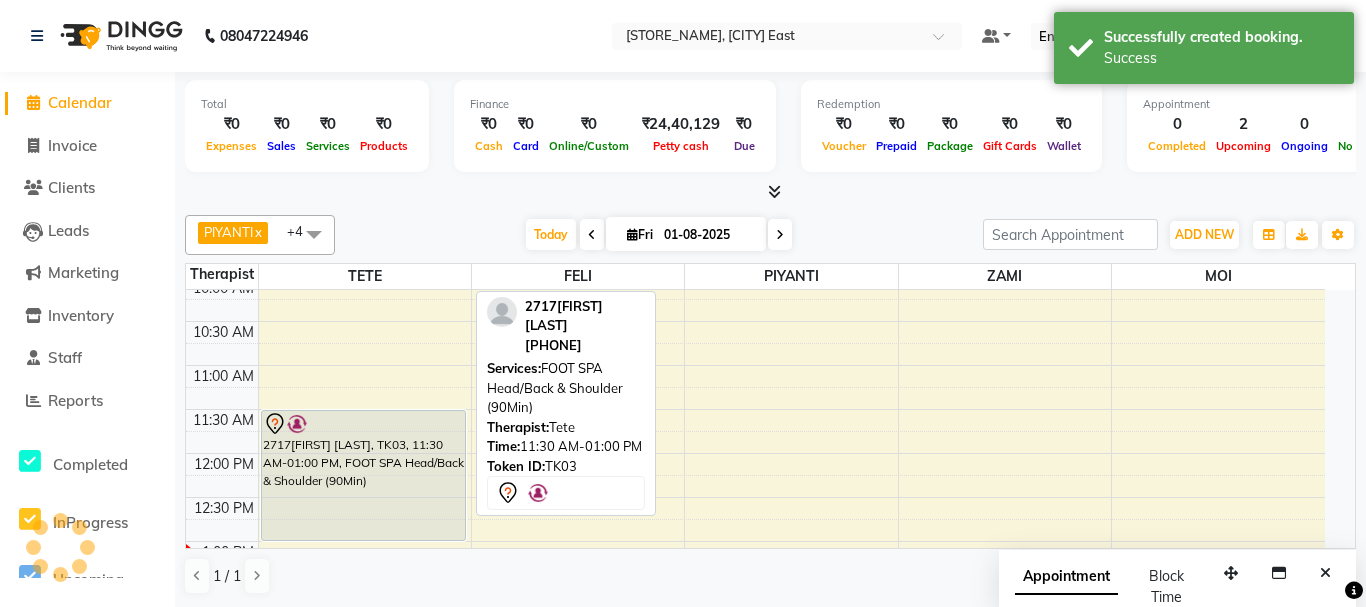 select on "7" 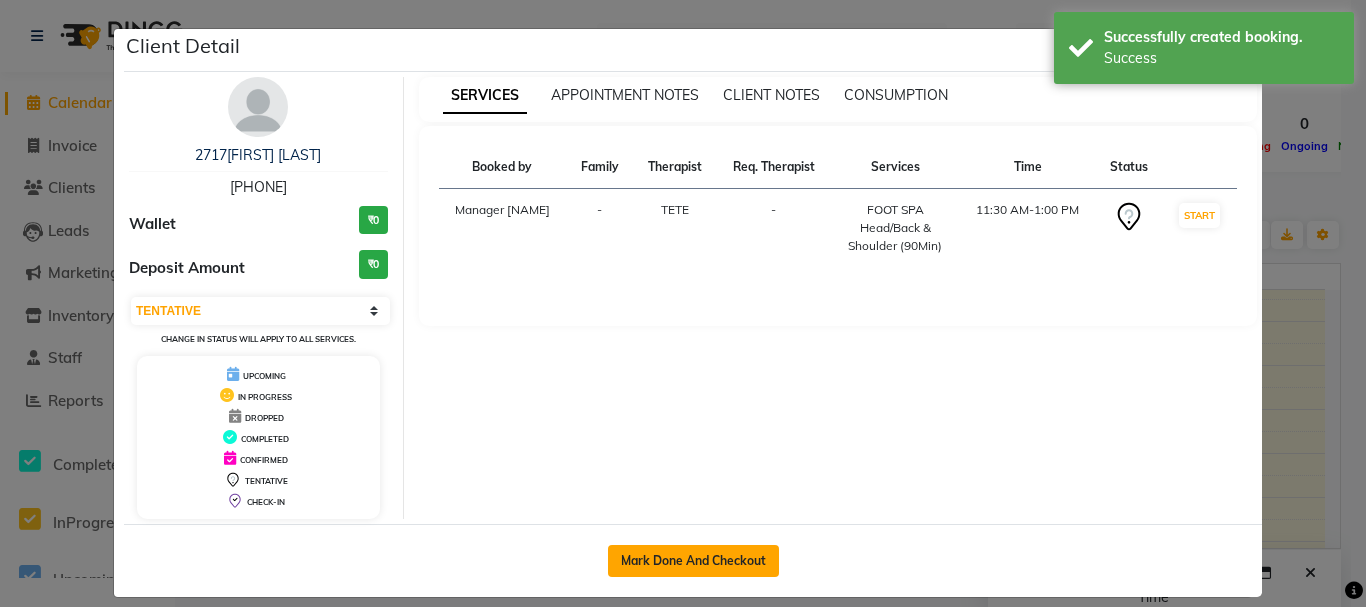 click on "Mark Done And Checkout" 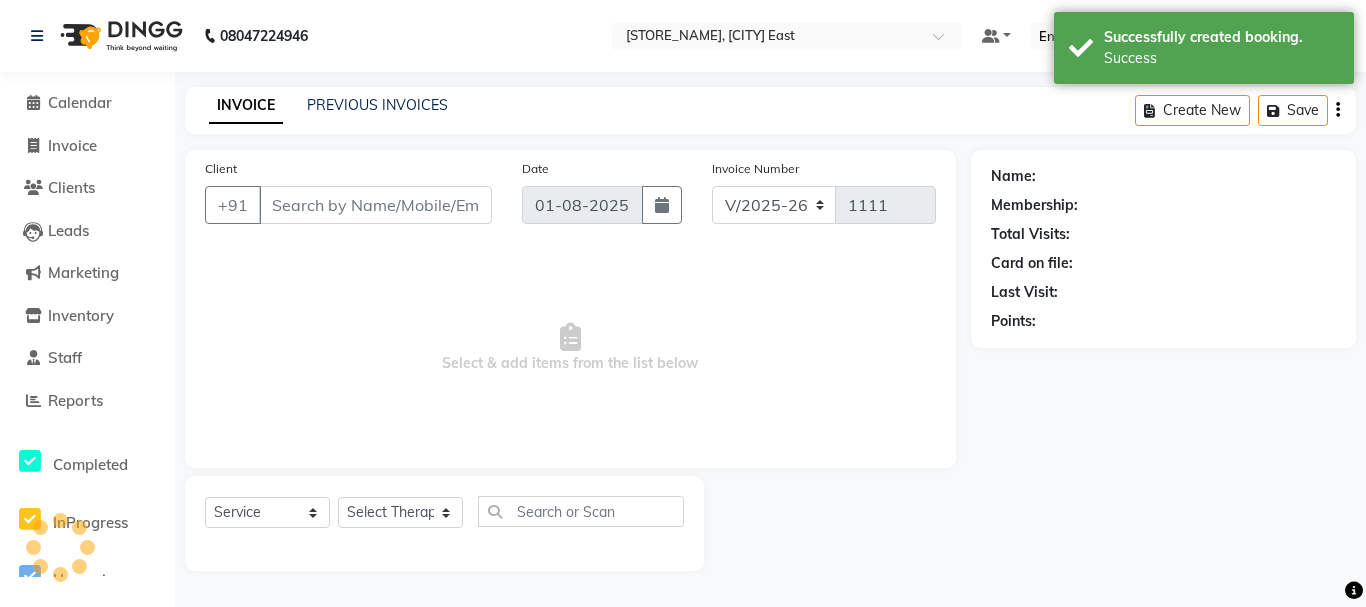 type on "[PHONE]" 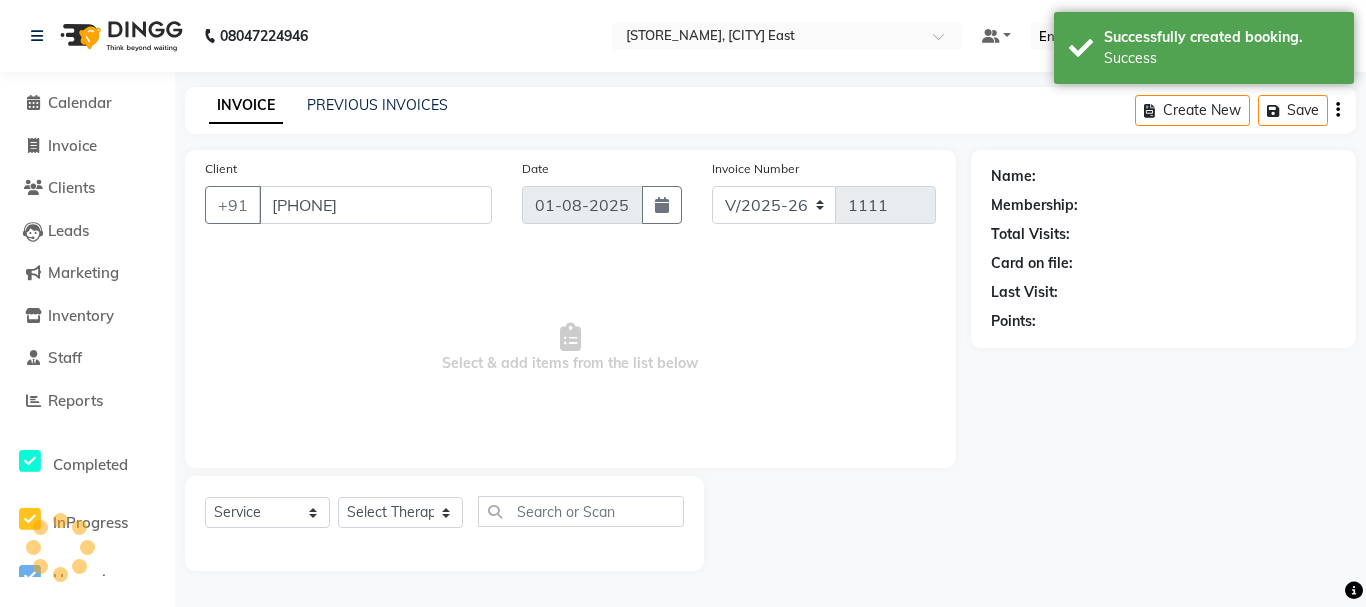 select on "31939" 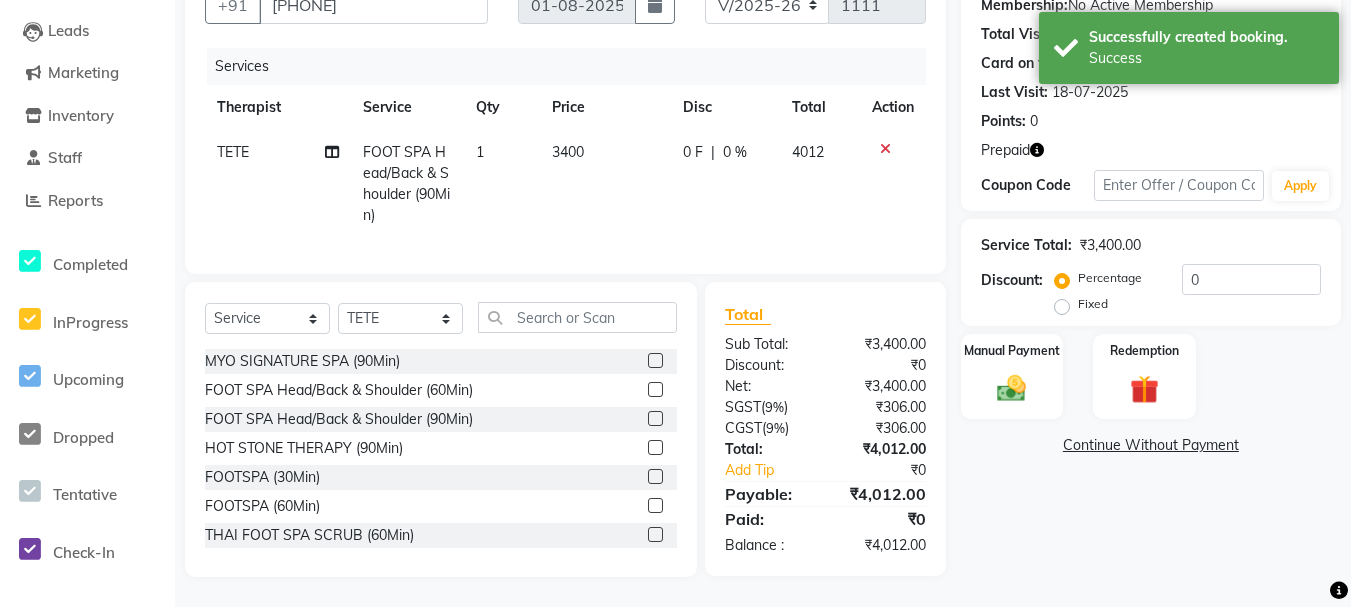 scroll, scrollTop: 215, scrollLeft: 0, axis: vertical 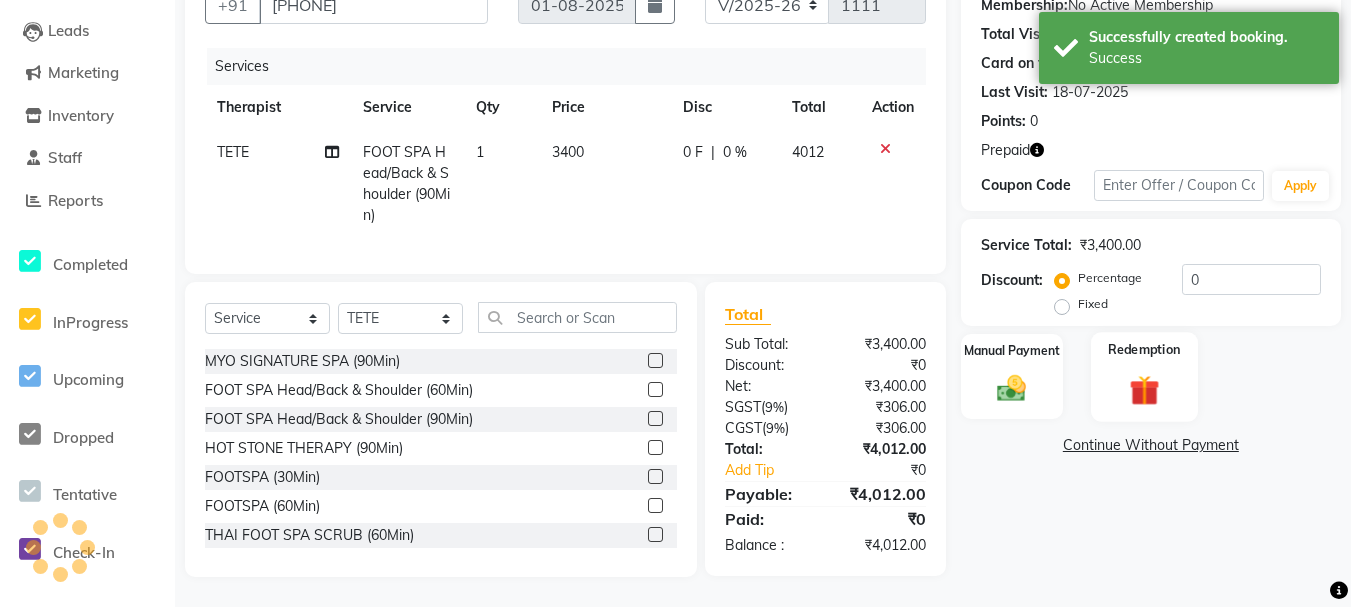 click 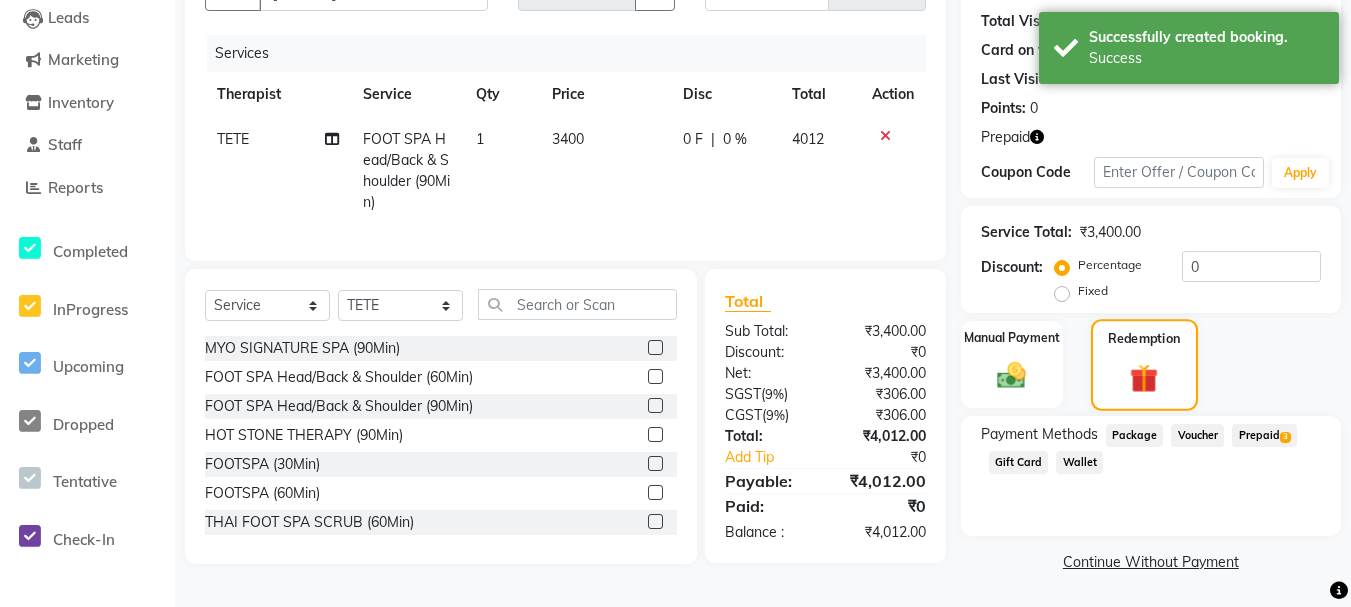 click 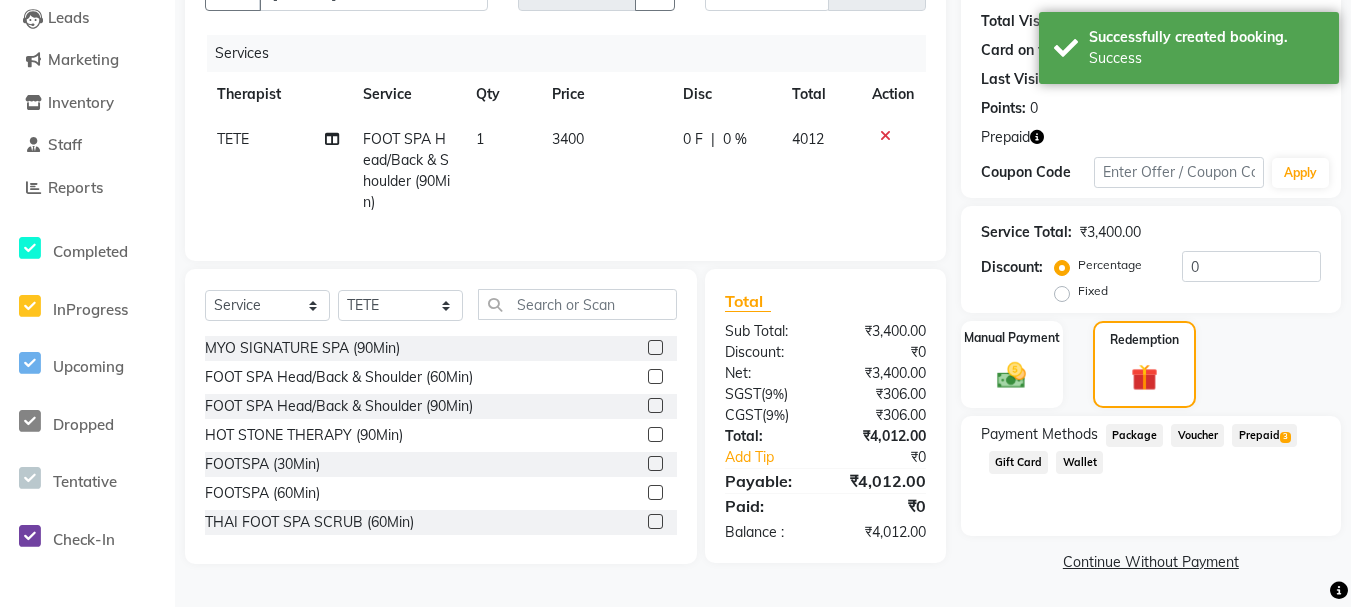 click on "Prepaid  3" 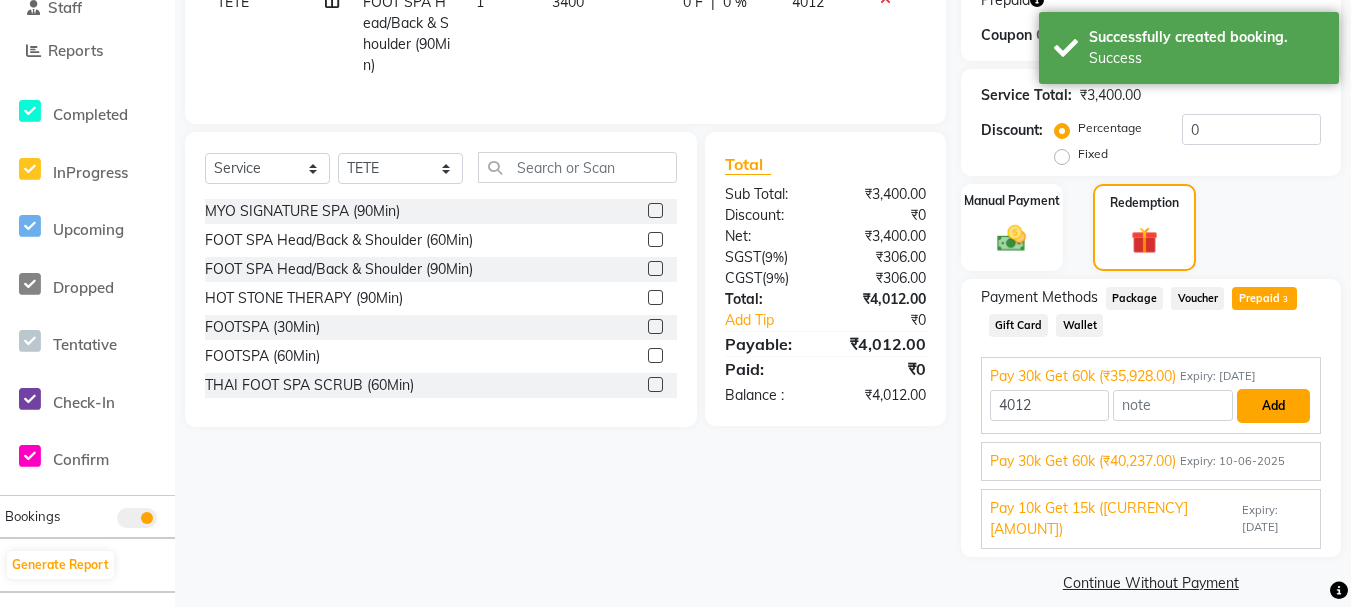 click on "Add" at bounding box center [1273, 406] 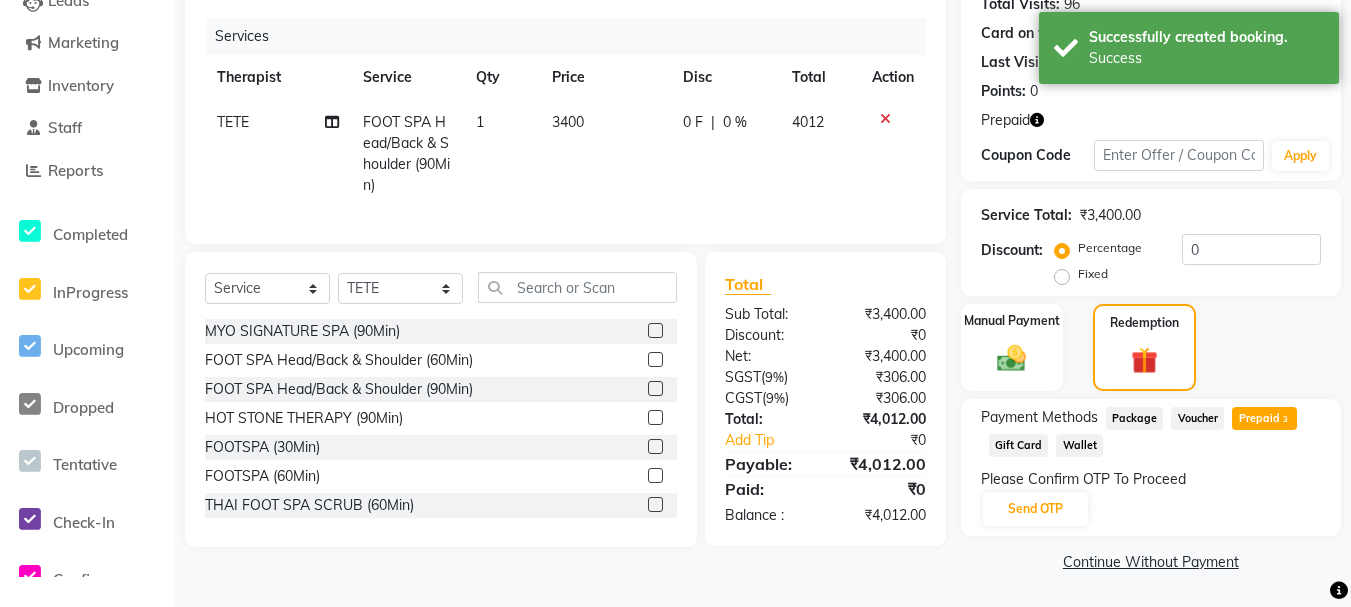 scroll, scrollTop: 230, scrollLeft: 0, axis: vertical 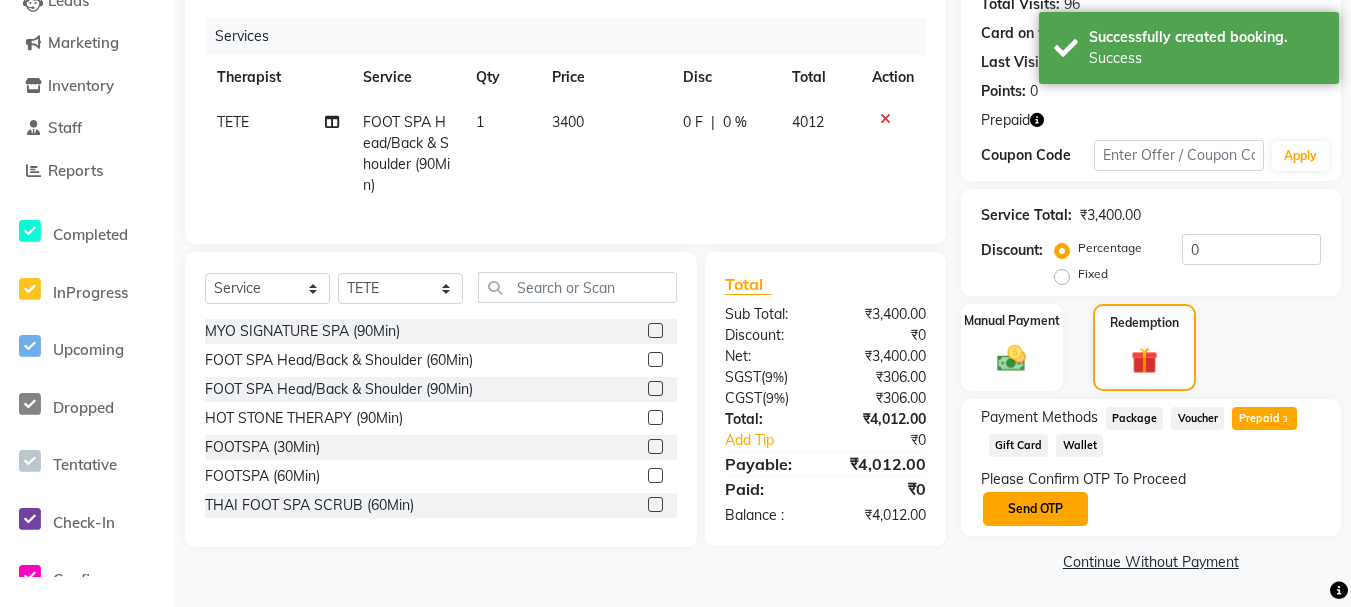 click on "Send OTP" 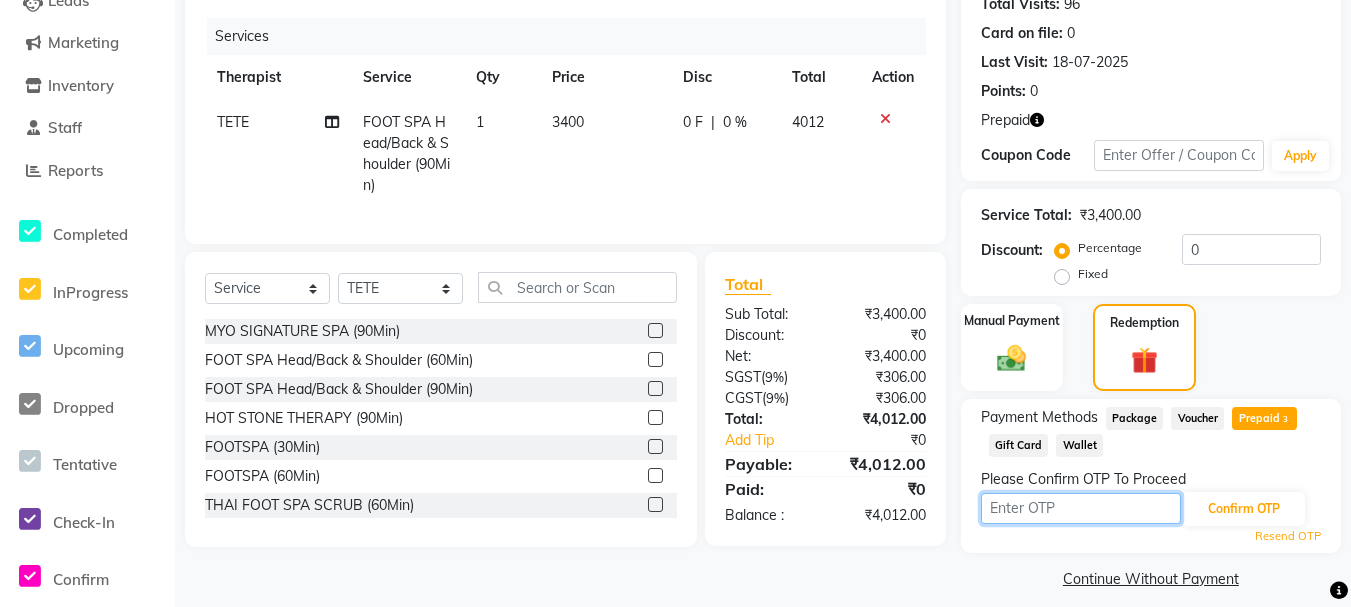 click at bounding box center [1081, 508] 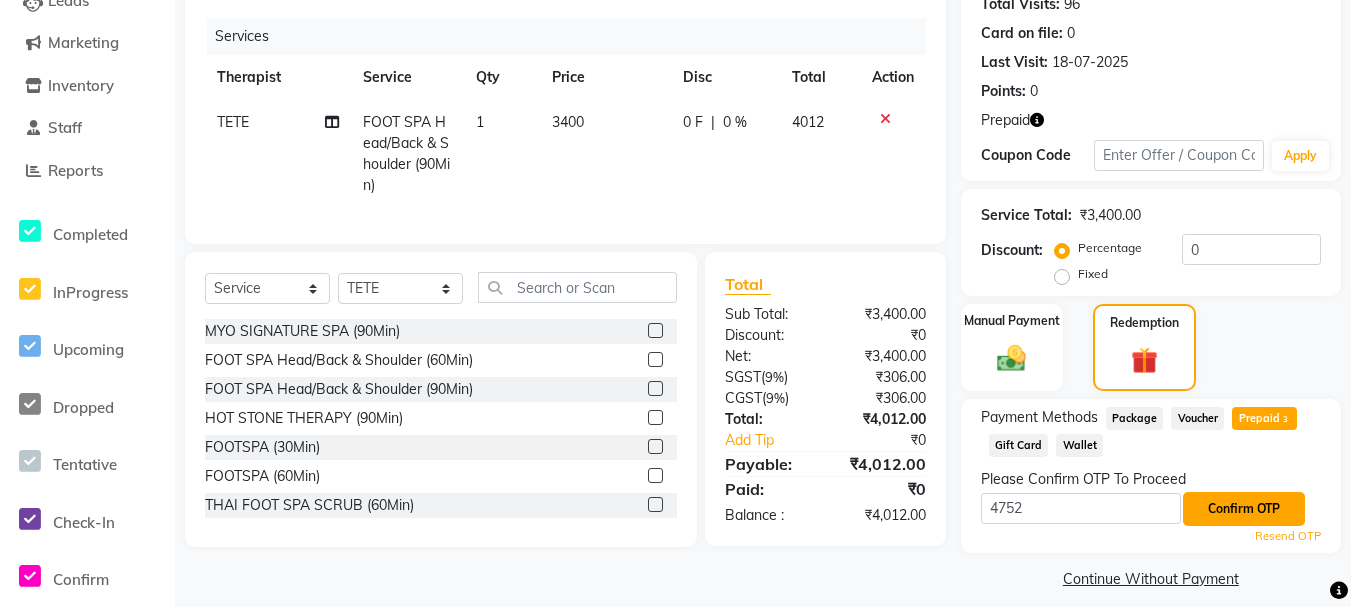 click on "Confirm OTP" 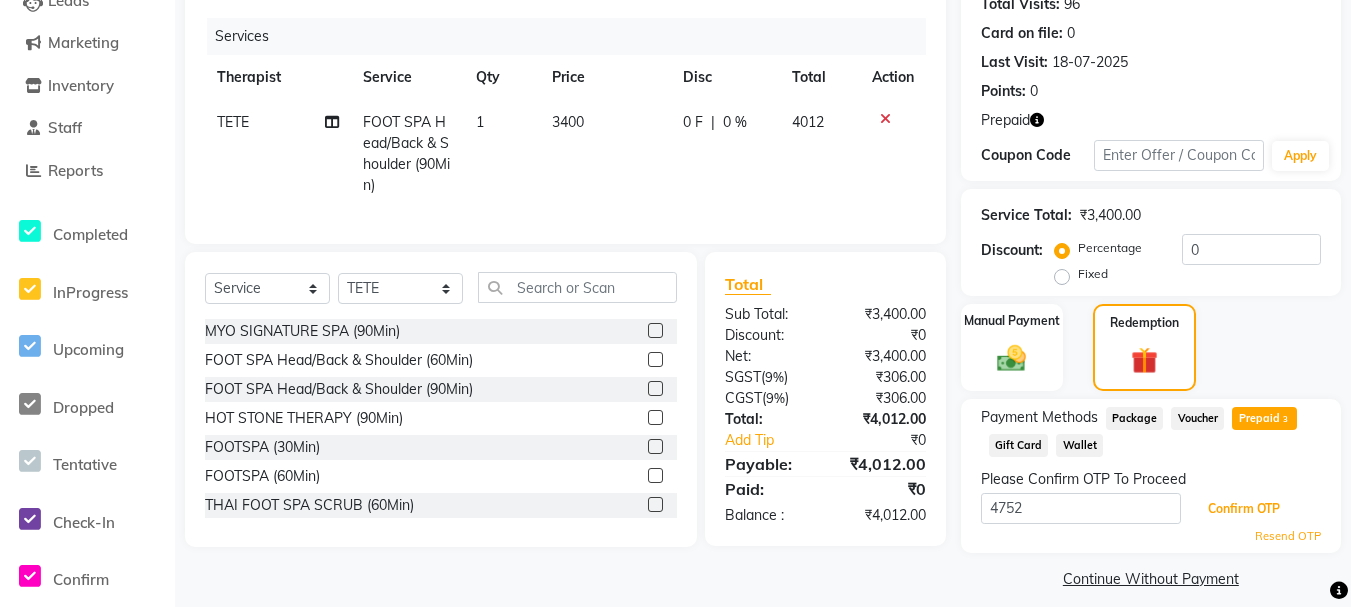 scroll, scrollTop: 247, scrollLeft: 0, axis: vertical 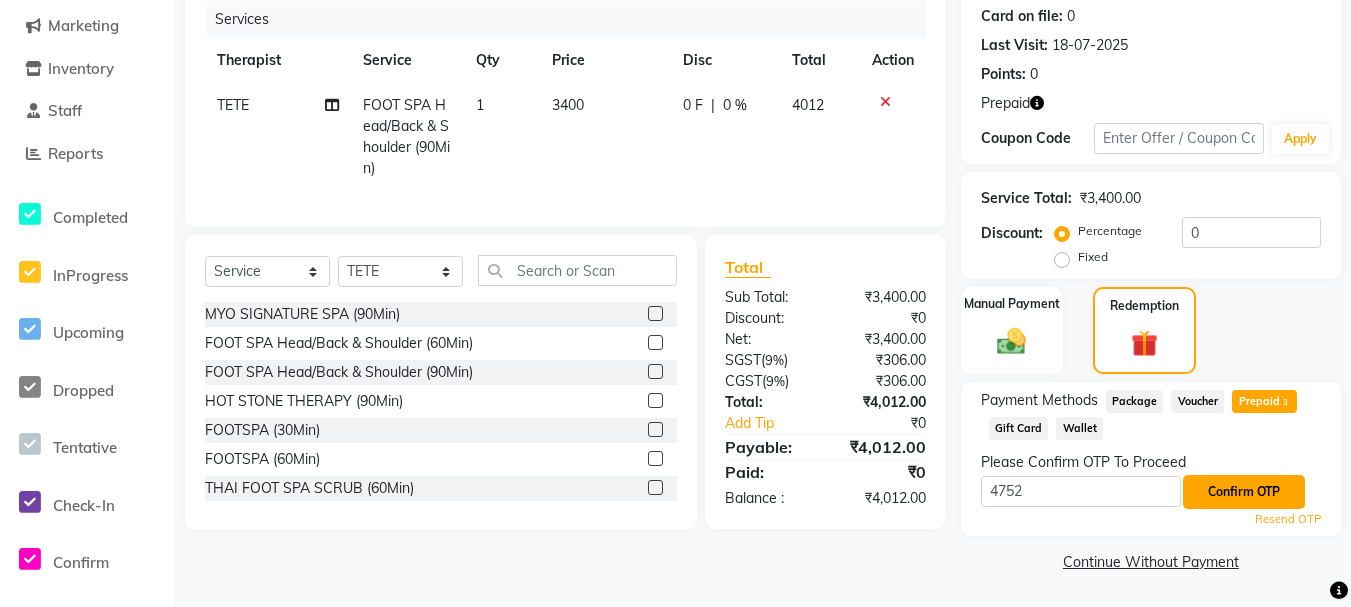 click on "Confirm OTP" 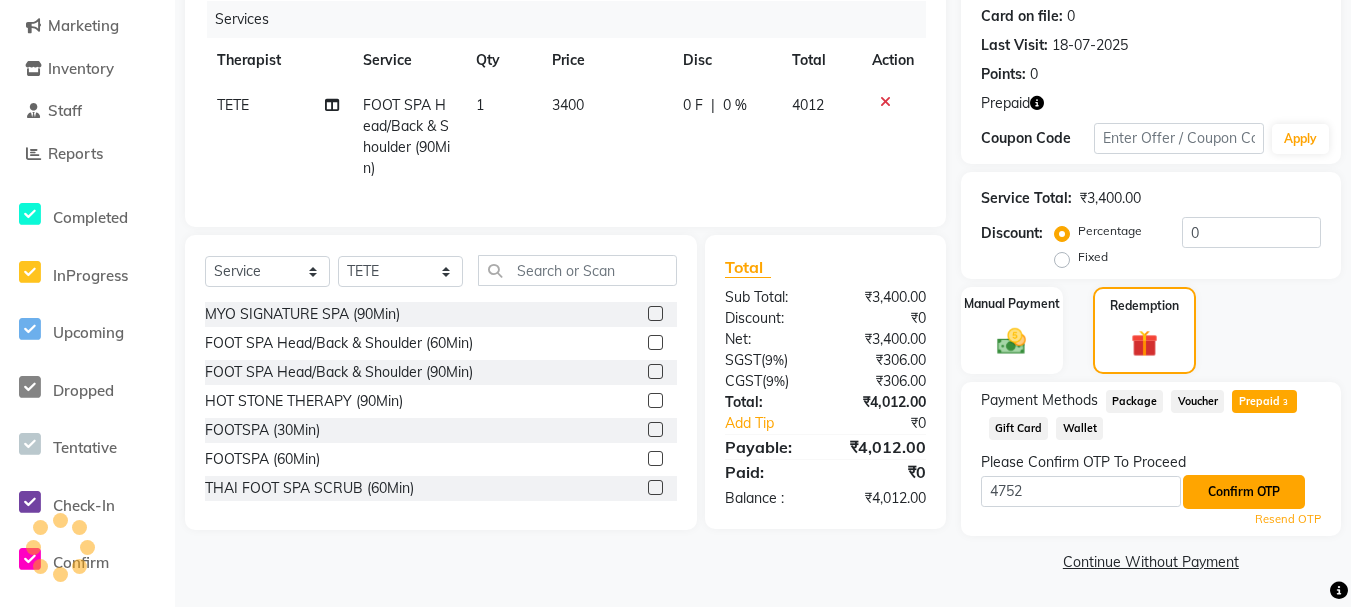 click on "Confirm OTP" 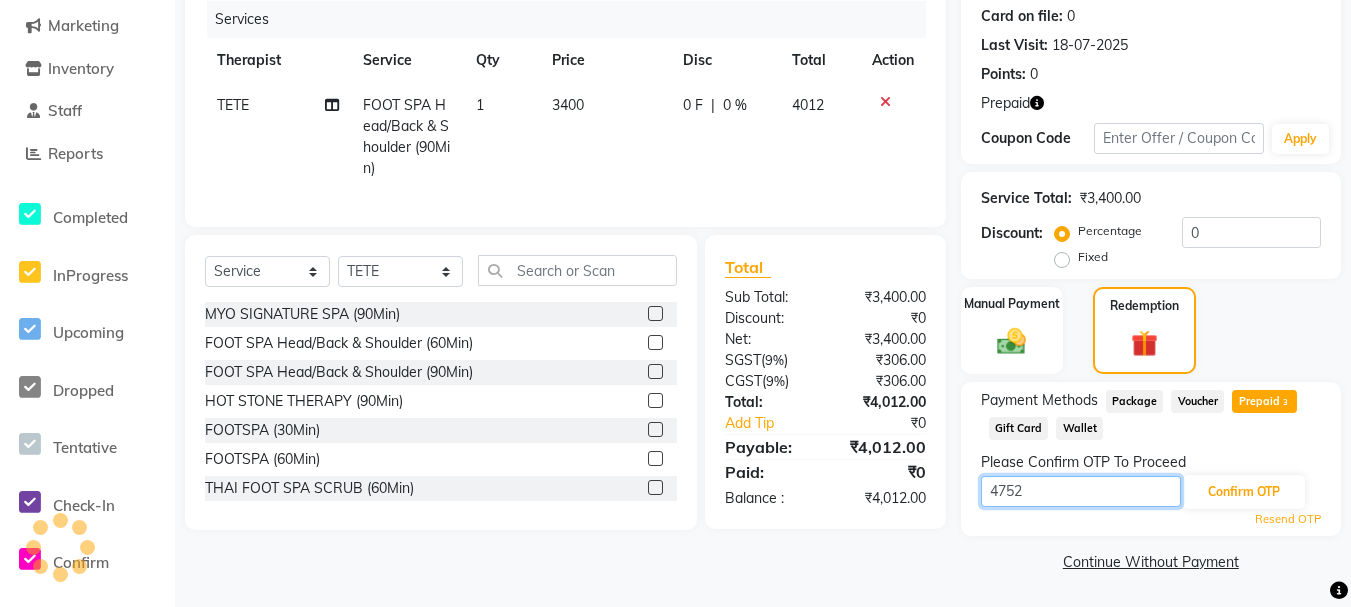 click on "4752" at bounding box center [1081, 491] 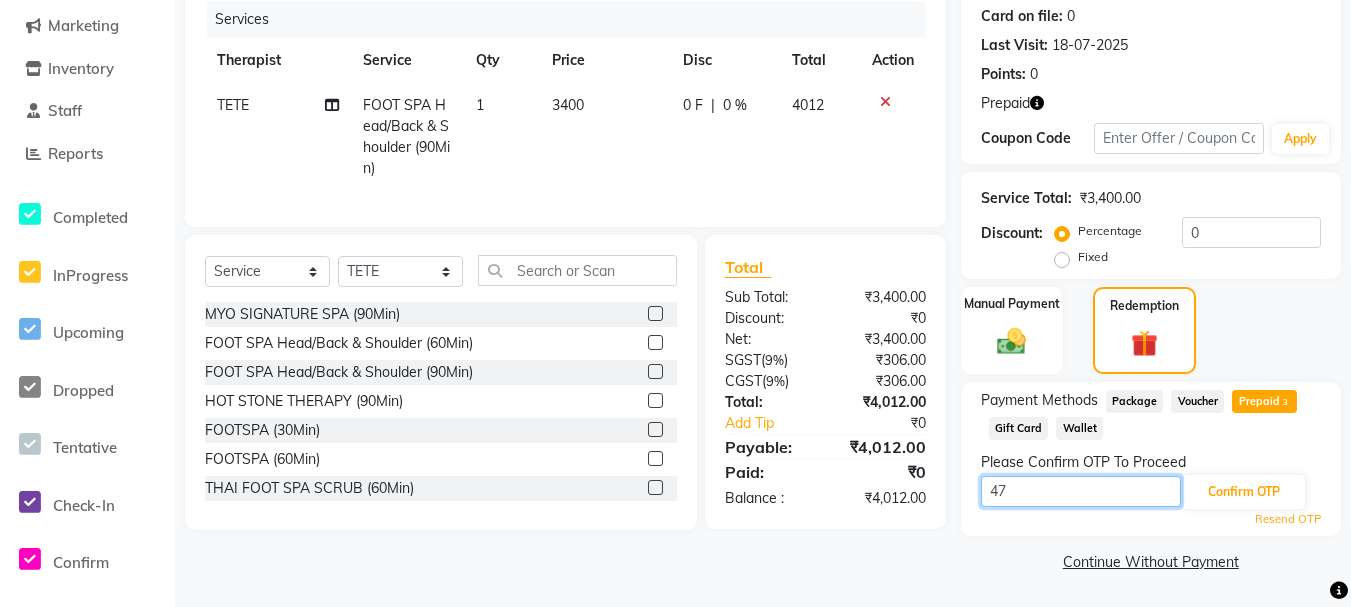 type on "4" 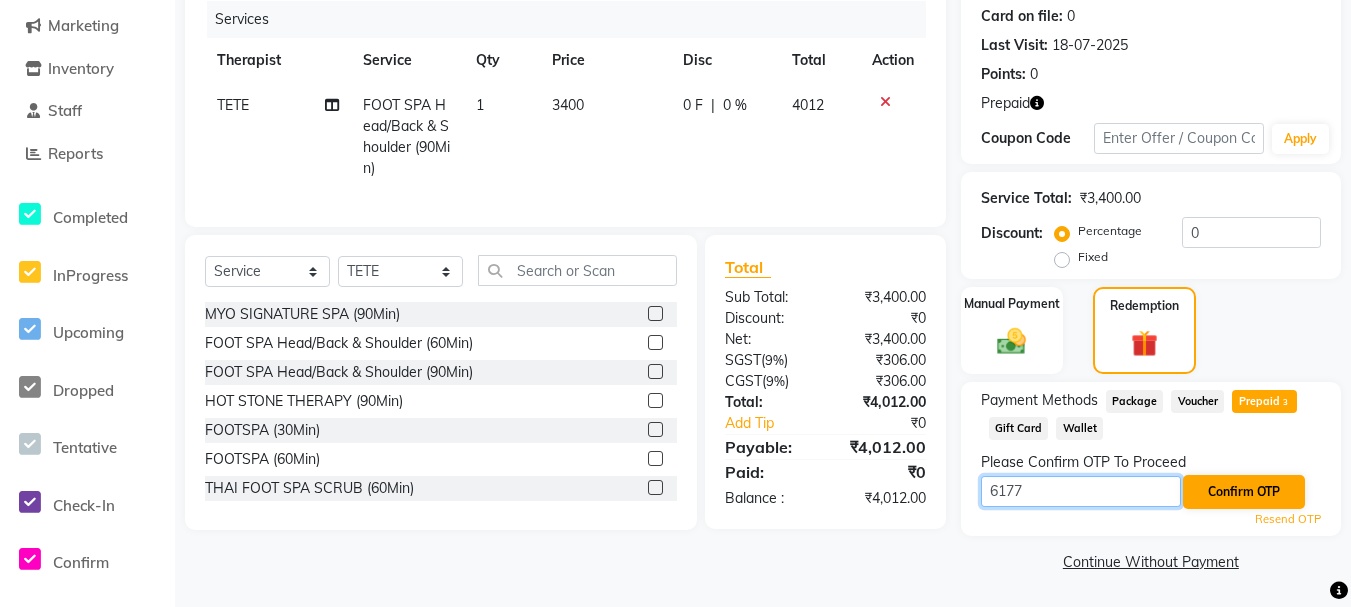 type on "6177" 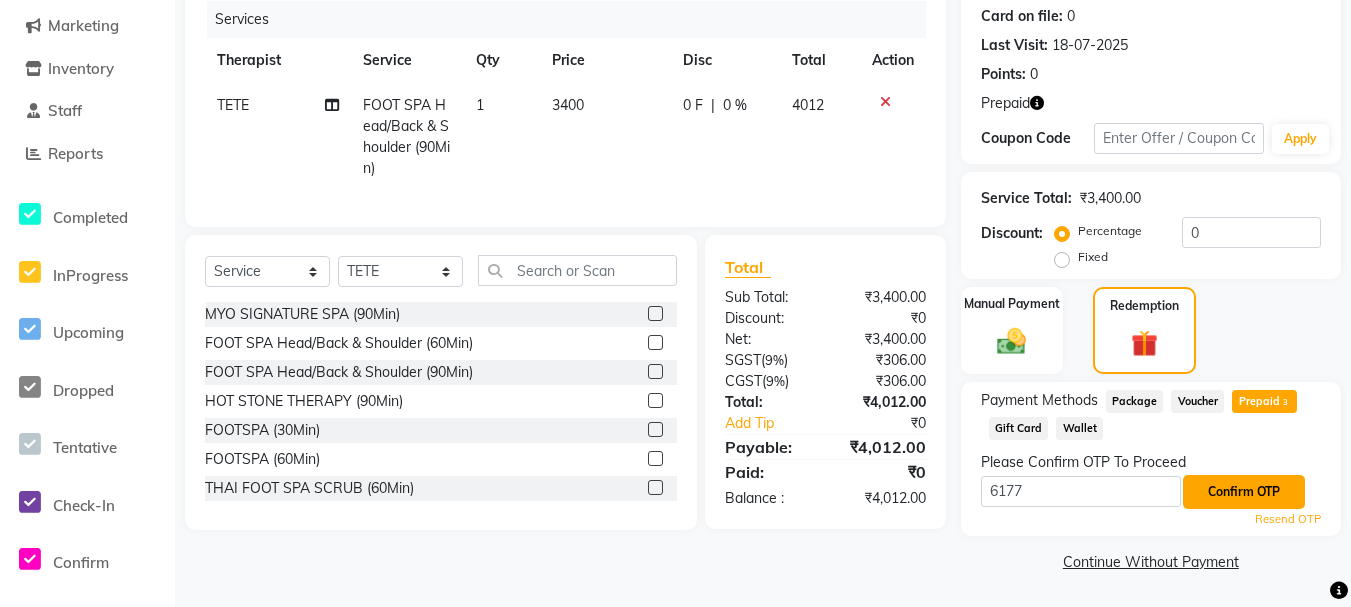 click on "Confirm OTP" 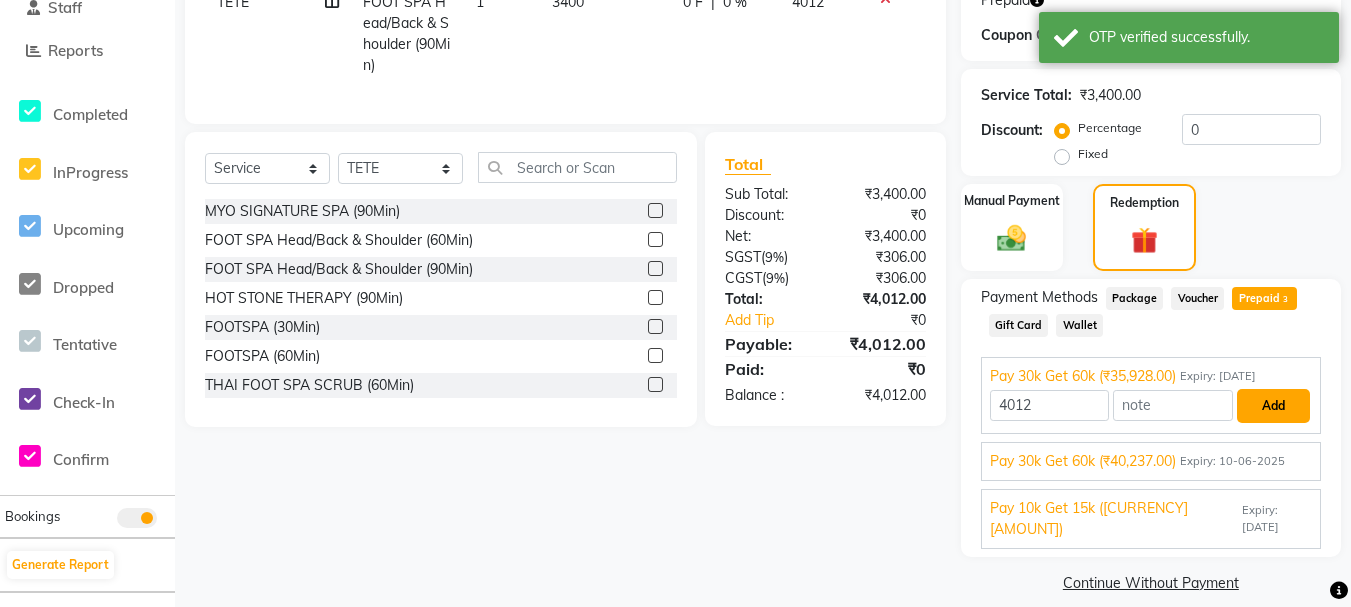 click on "Add" at bounding box center [1273, 406] 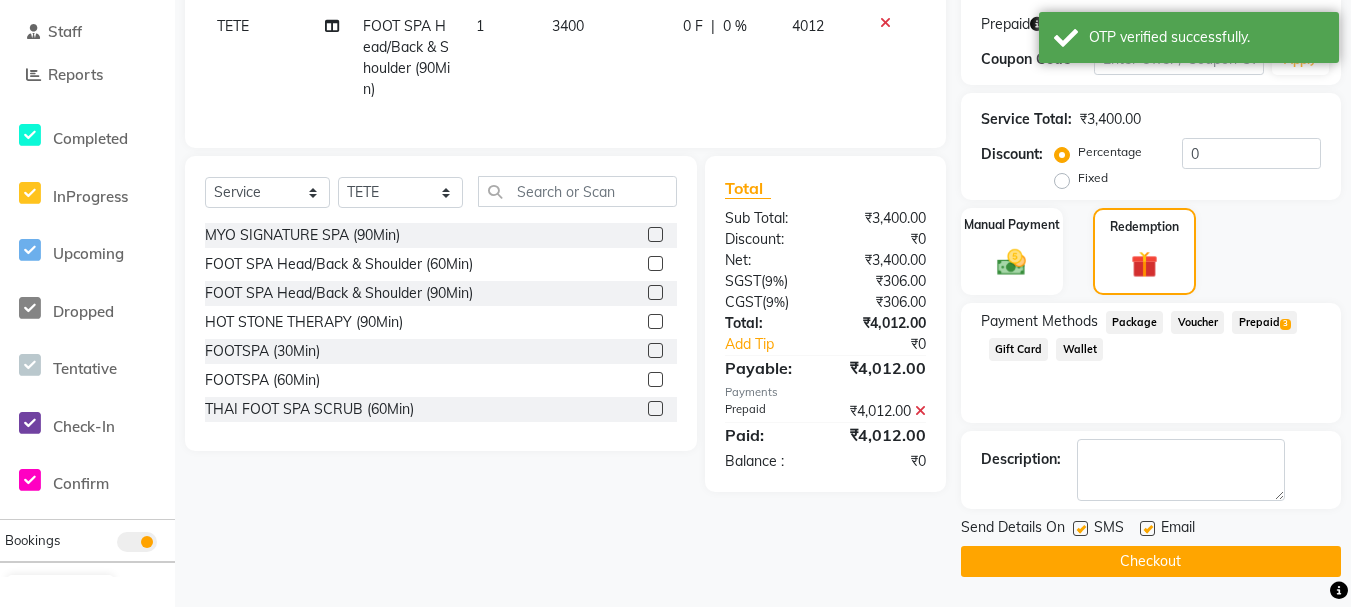 scroll, scrollTop: 326, scrollLeft: 0, axis: vertical 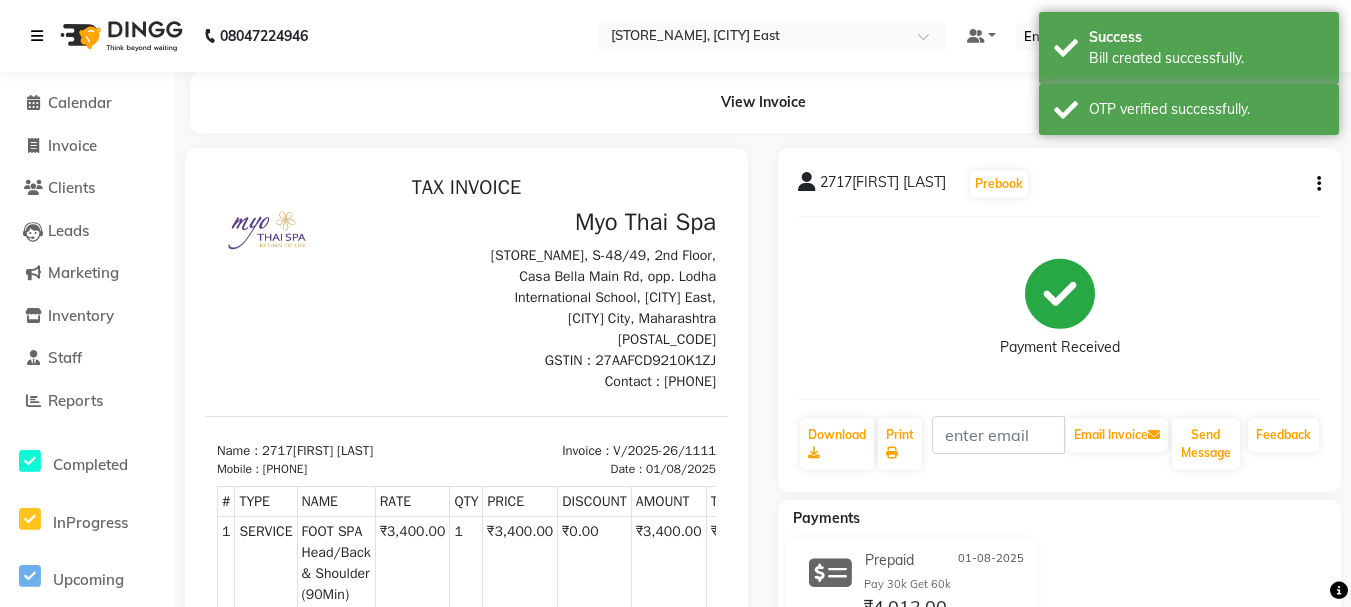 click at bounding box center (37, 36) 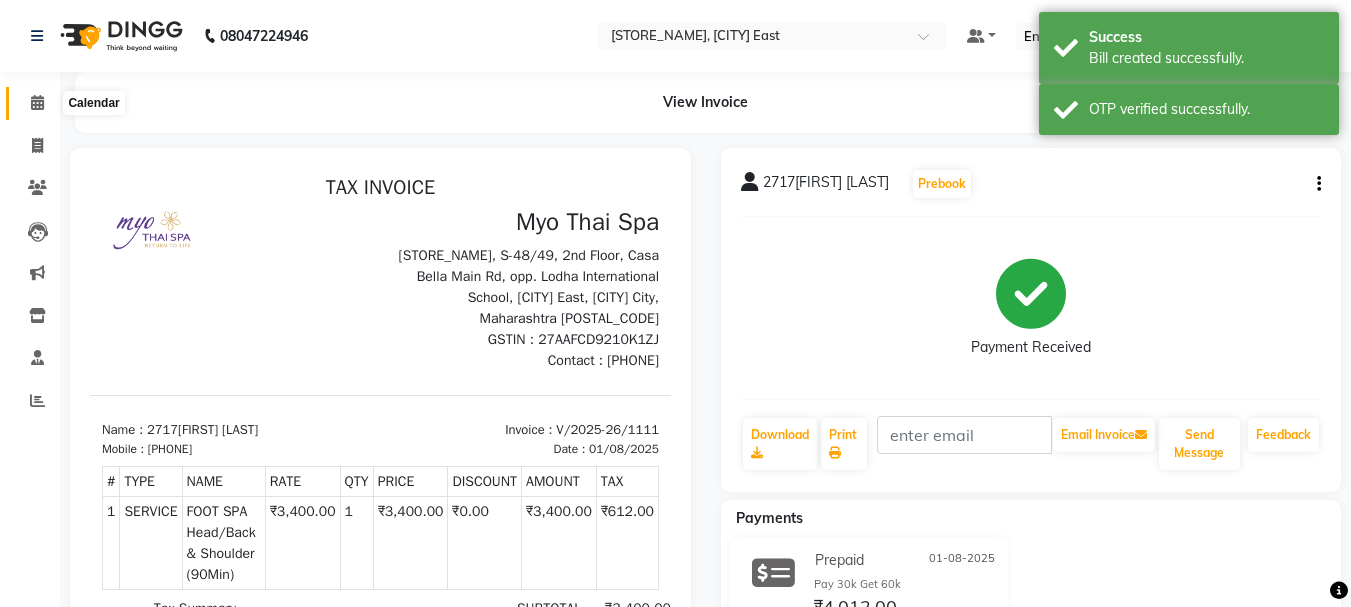 click 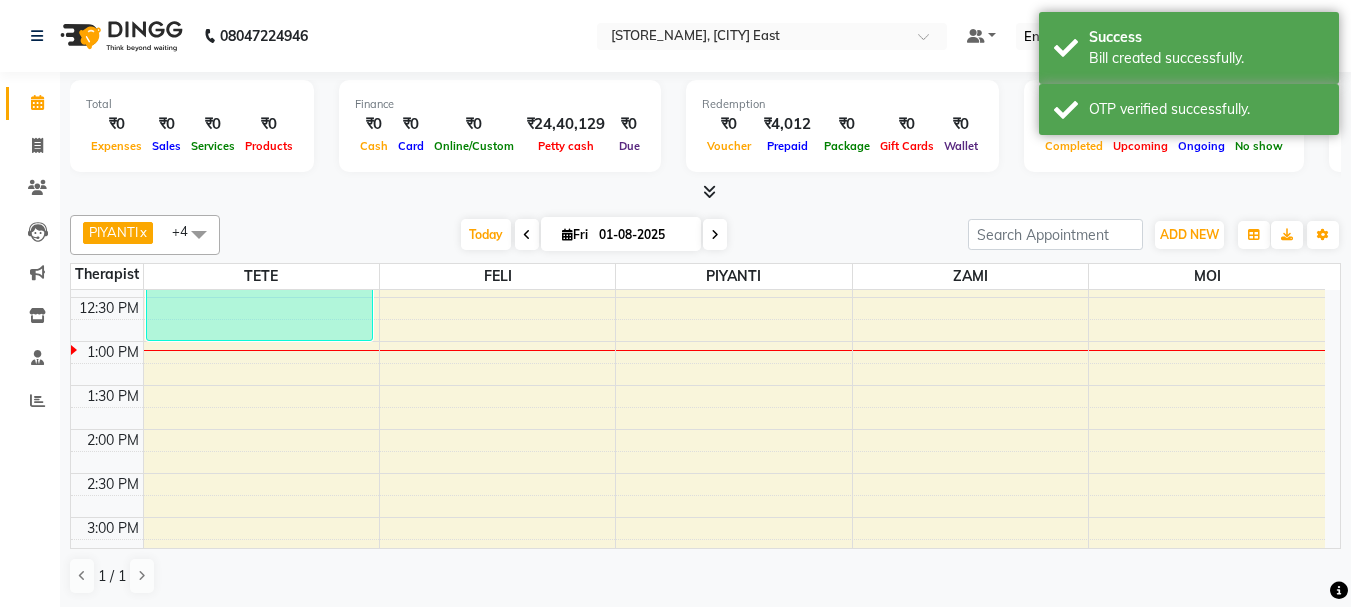 scroll, scrollTop: 200, scrollLeft: 0, axis: vertical 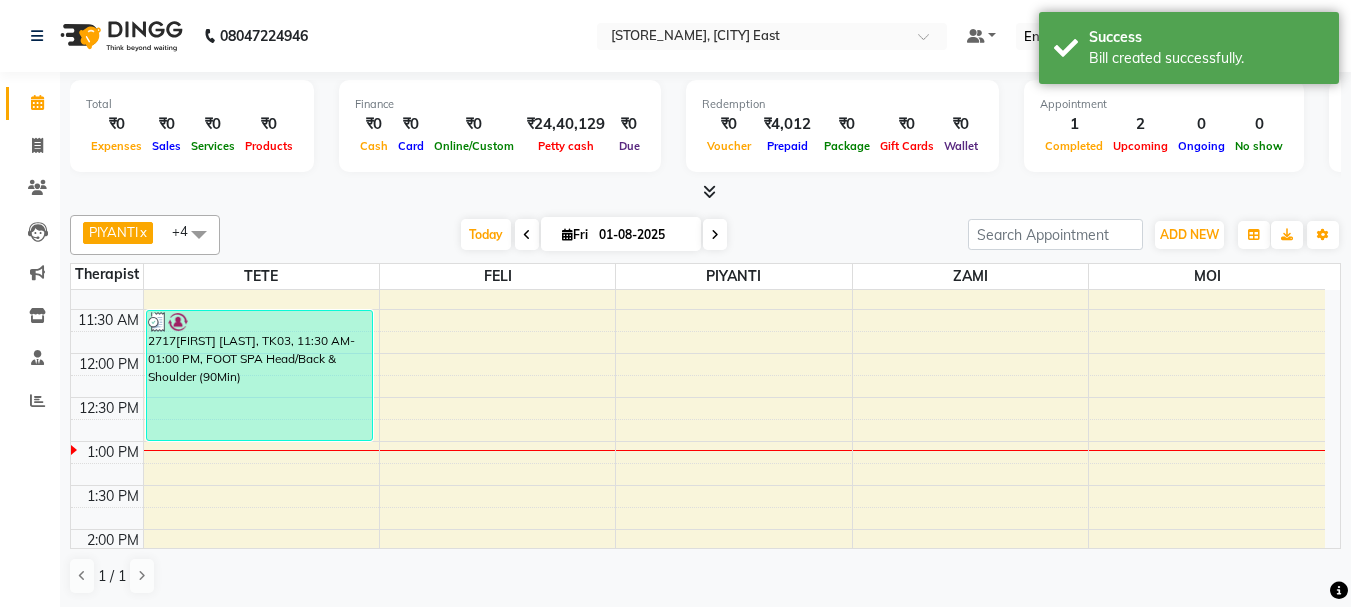 click on "9:00 AM 9:30 AM 10:00 AM 10:30 AM 11:00 AM 11:30 AM 12:00 PM 12:30 PM 1:00 PM 1:30 PM 2:00 PM 2:30 PM 3:00 PM 3:30 PM 4:00 PM 4:30 PM 5:00 PM 5:30 PM 6:00 PM 6:30 PM 7:00 PM 7:30 PM 8:00 PM 8:30 PM 9:00 PM 9:30 PM 10:00 PM 10:30 PM     2717[FIRST] [LAST], TK03, 11:30 AM-01:00 PM, FOOT SPA Head/Back & Shoulder (90Min)             [NAME], TK01, 04:00 PM-05:30 PM, SWEDISH (90Min)             [NAME] 2616, TK02, 05:30 PM-07:00 PM, STRESS RELIEVING SPA (90Min)" at bounding box center (698, 705) 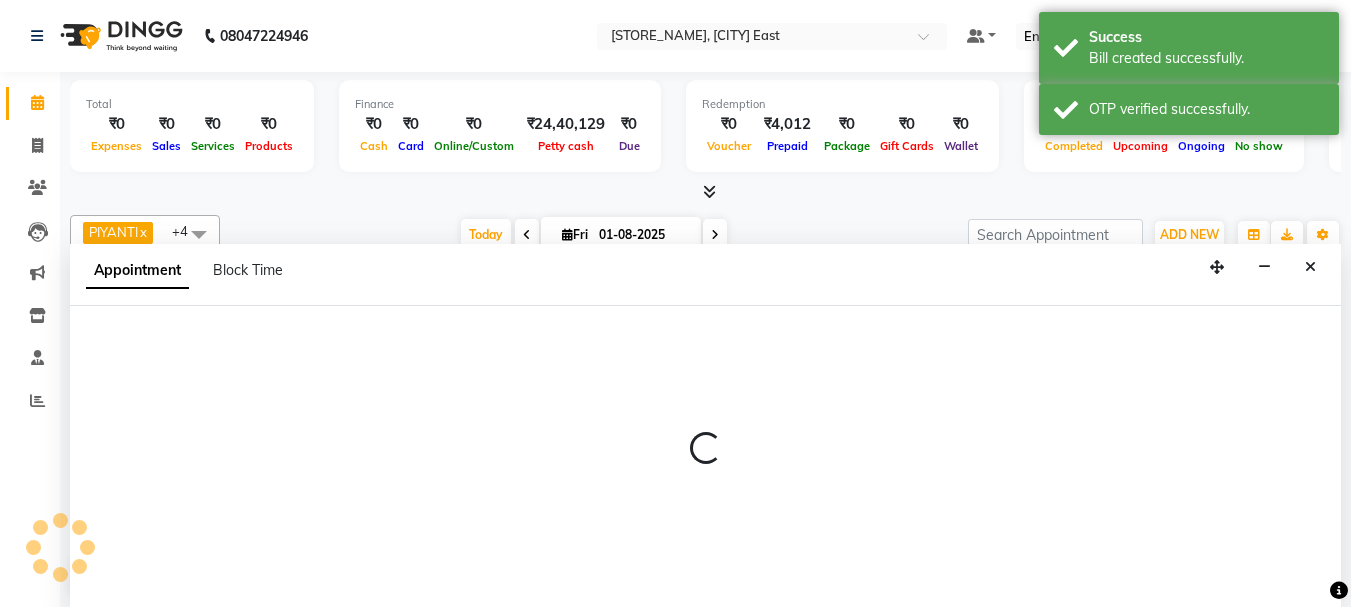 select on "42923" 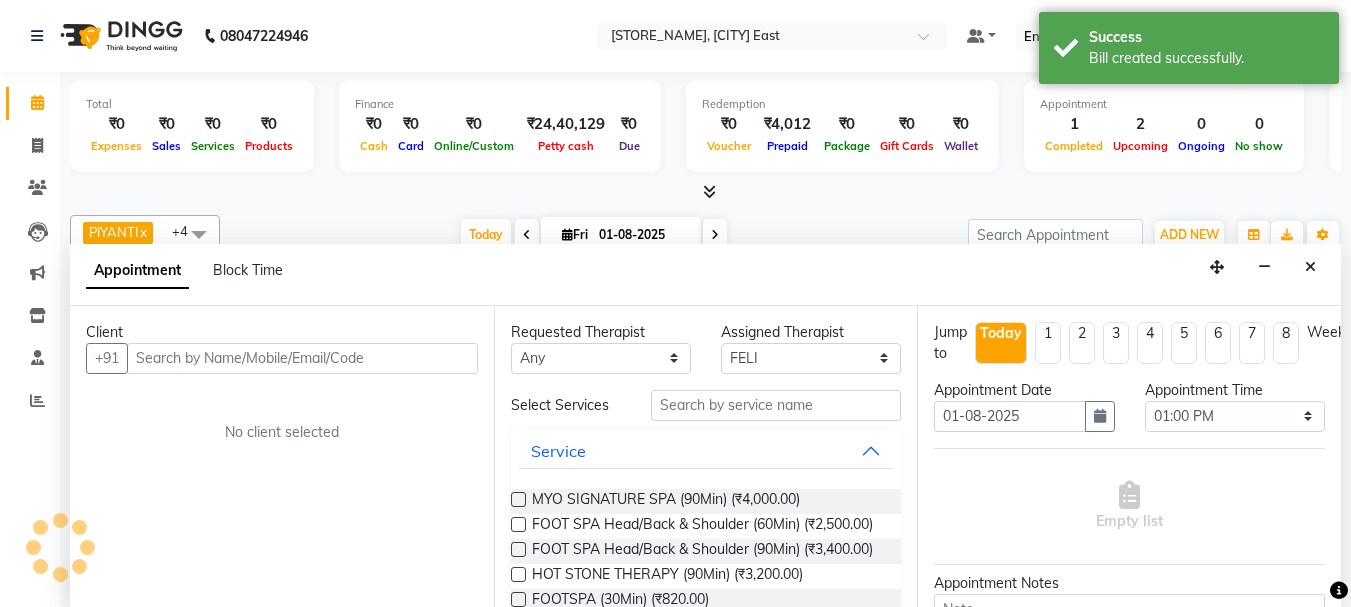 scroll, scrollTop: 1, scrollLeft: 0, axis: vertical 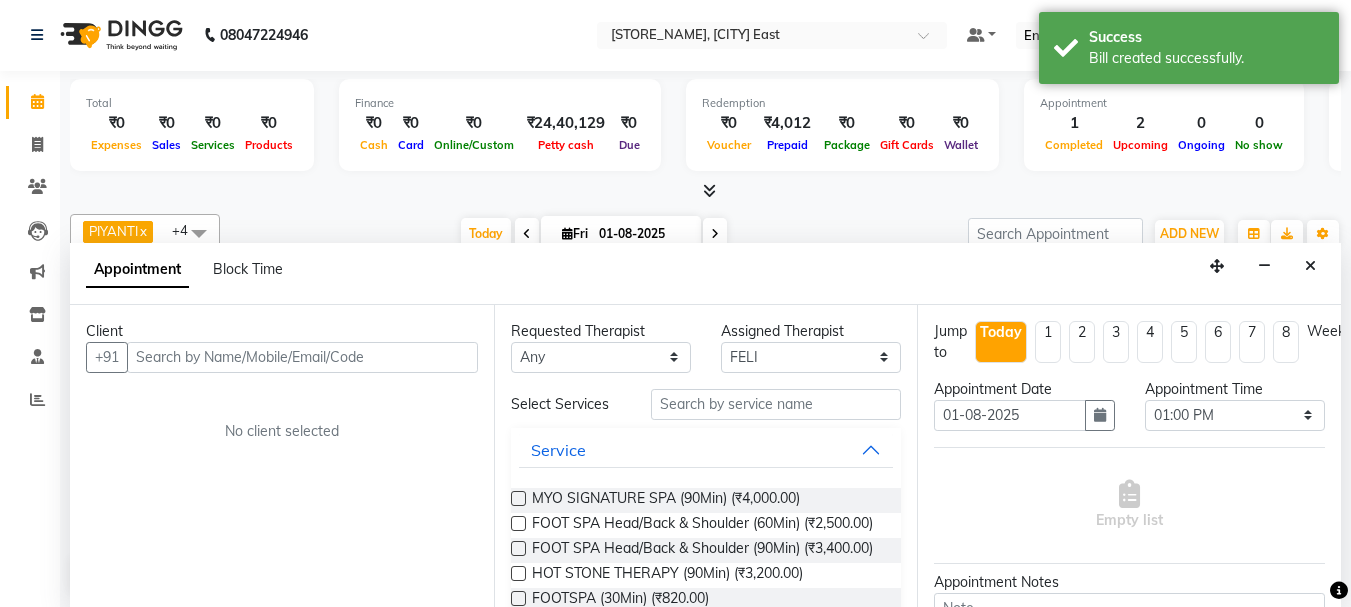 click at bounding box center (302, 357) 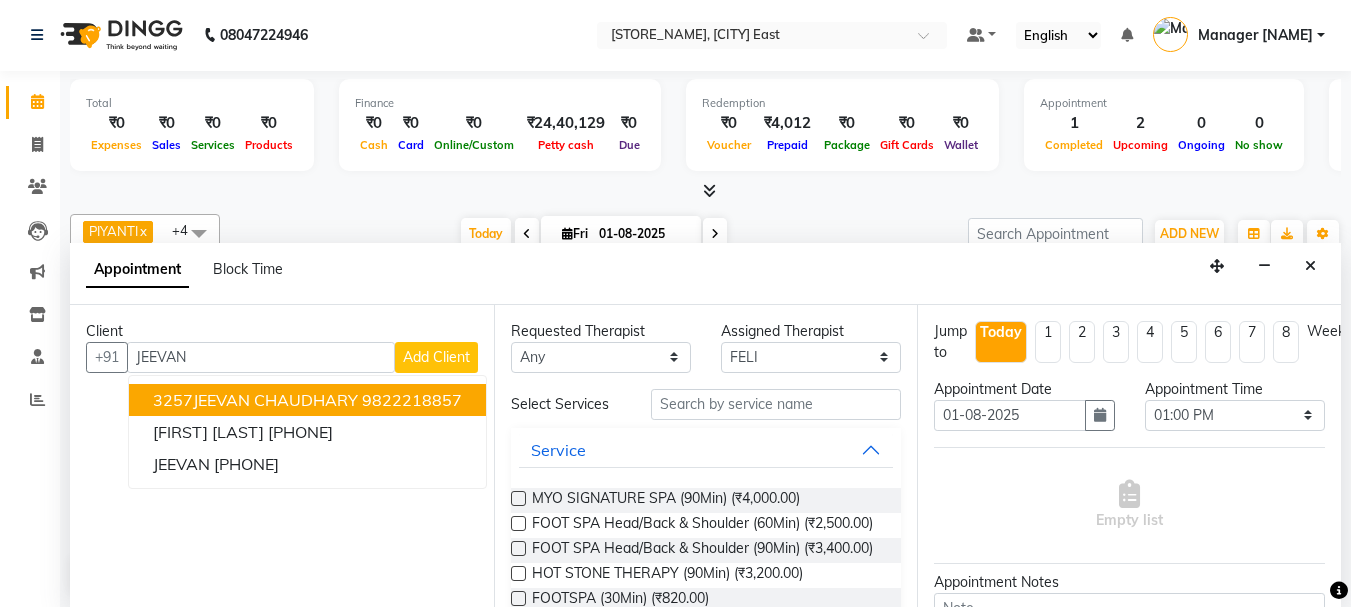 click on "3257JEEVAN CHAUDHARY" at bounding box center (255, 400) 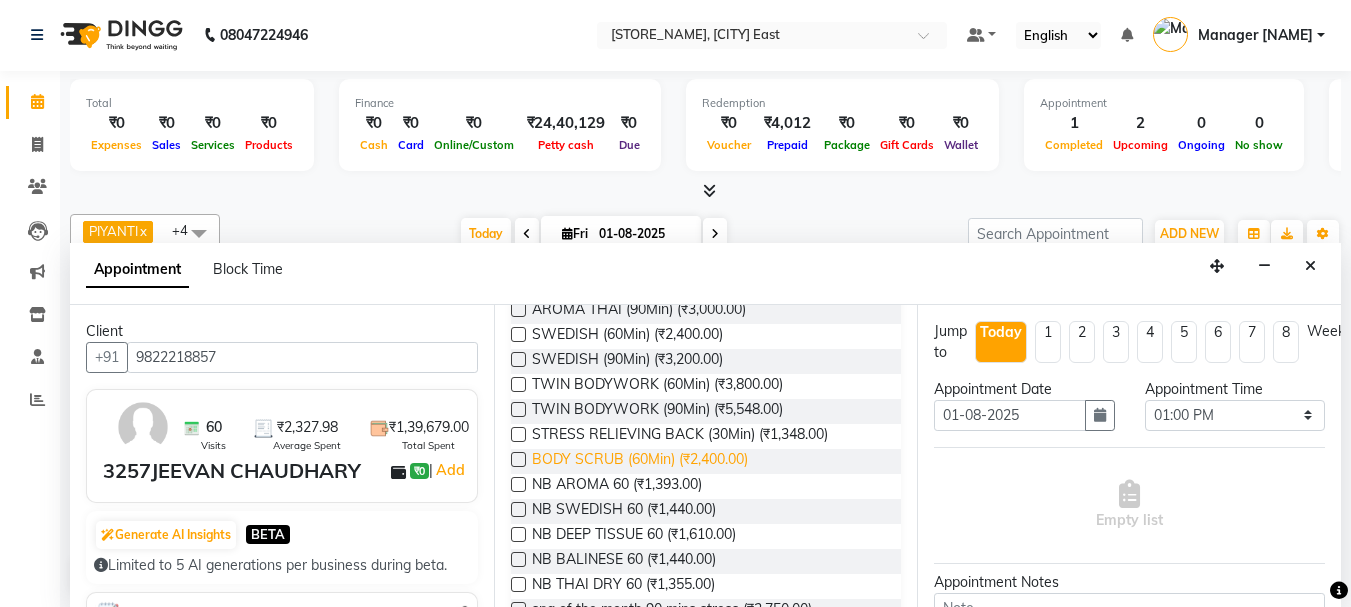 scroll, scrollTop: 700, scrollLeft: 0, axis: vertical 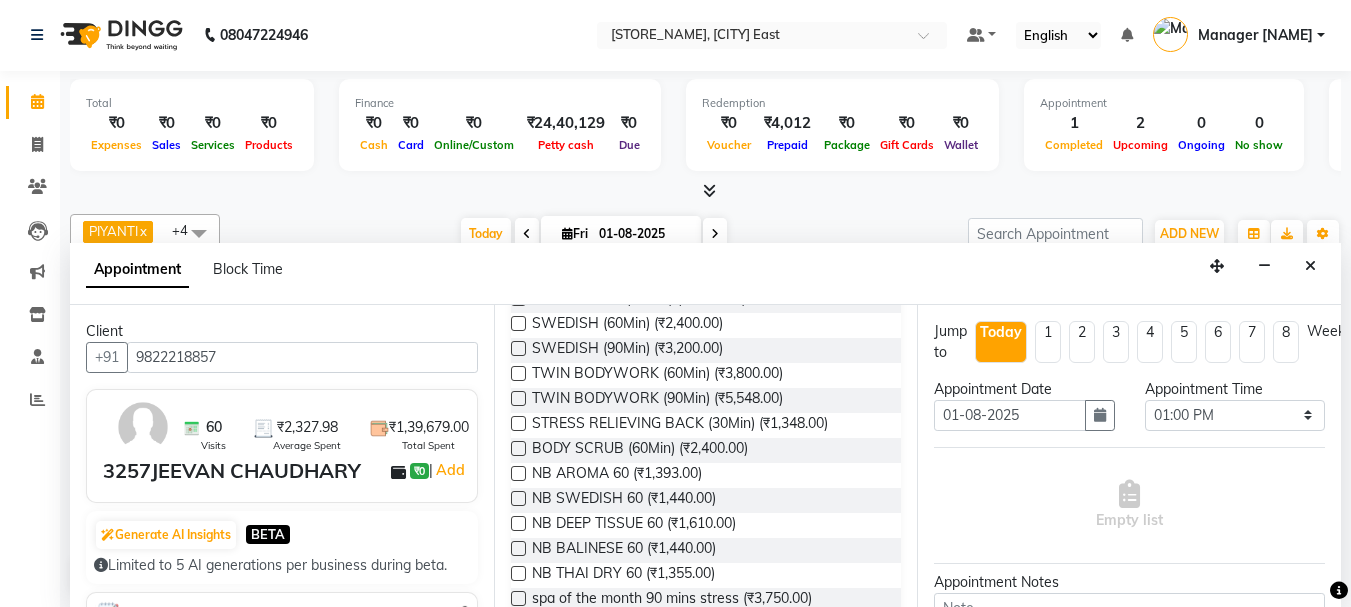 type on "9822218857" 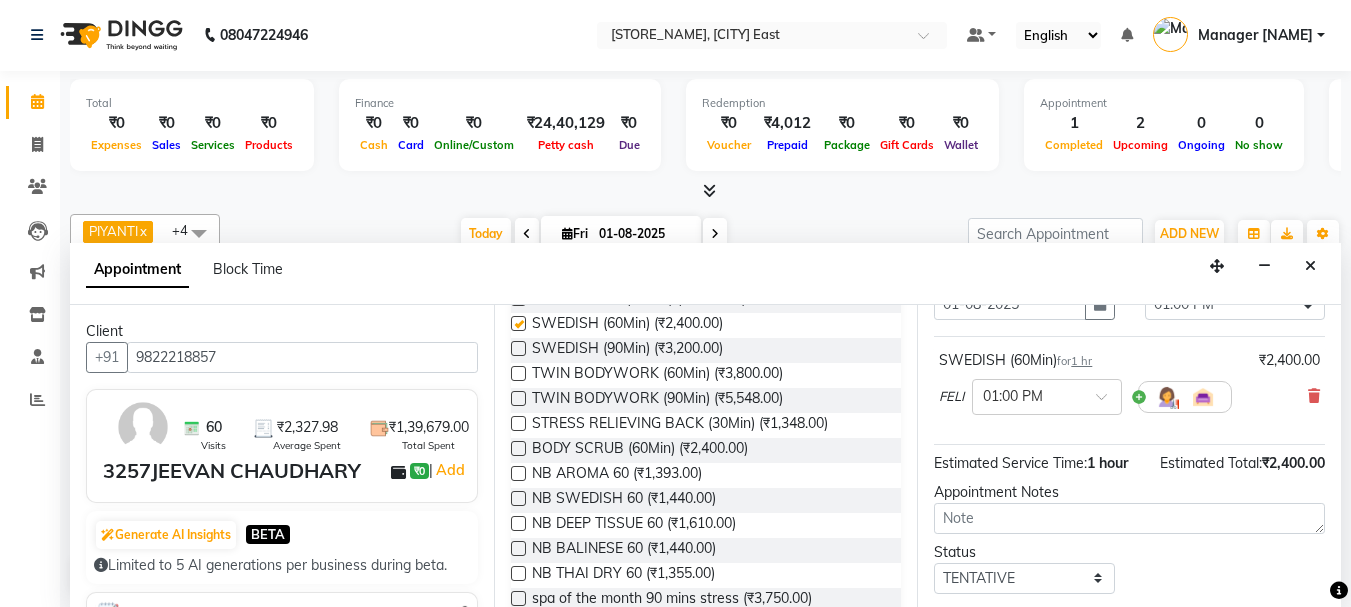 checkbox on "false" 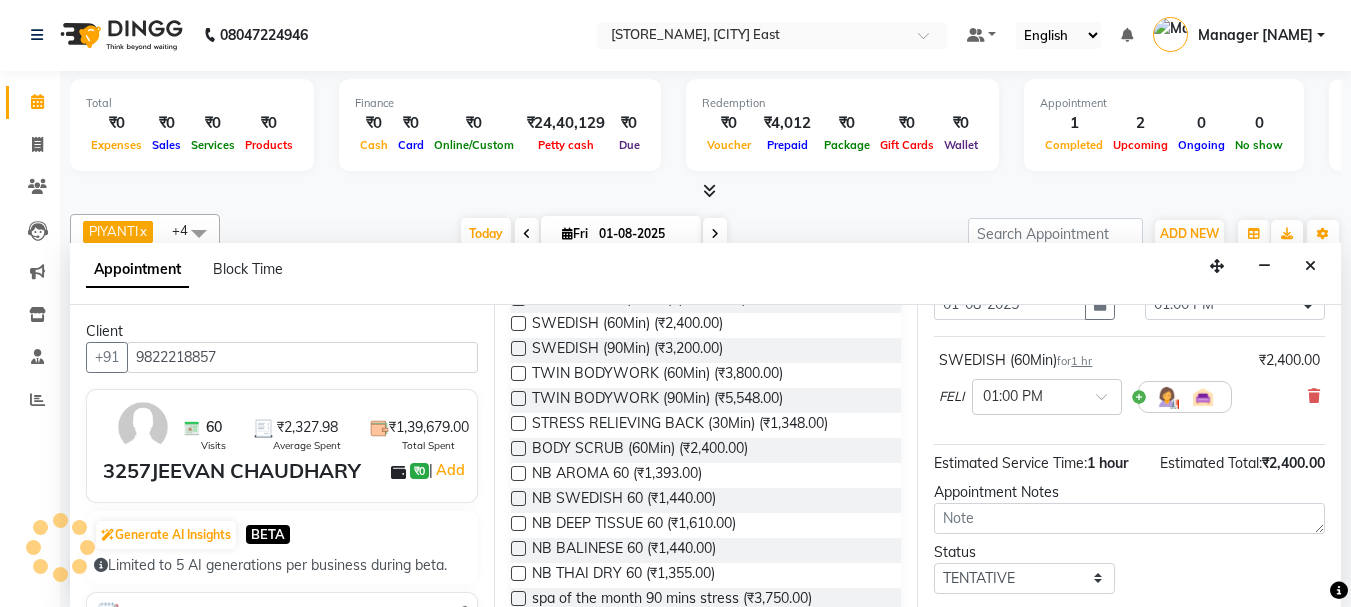 scroll, scrollTop: 239, scrollLeft: 0, axis: vertical 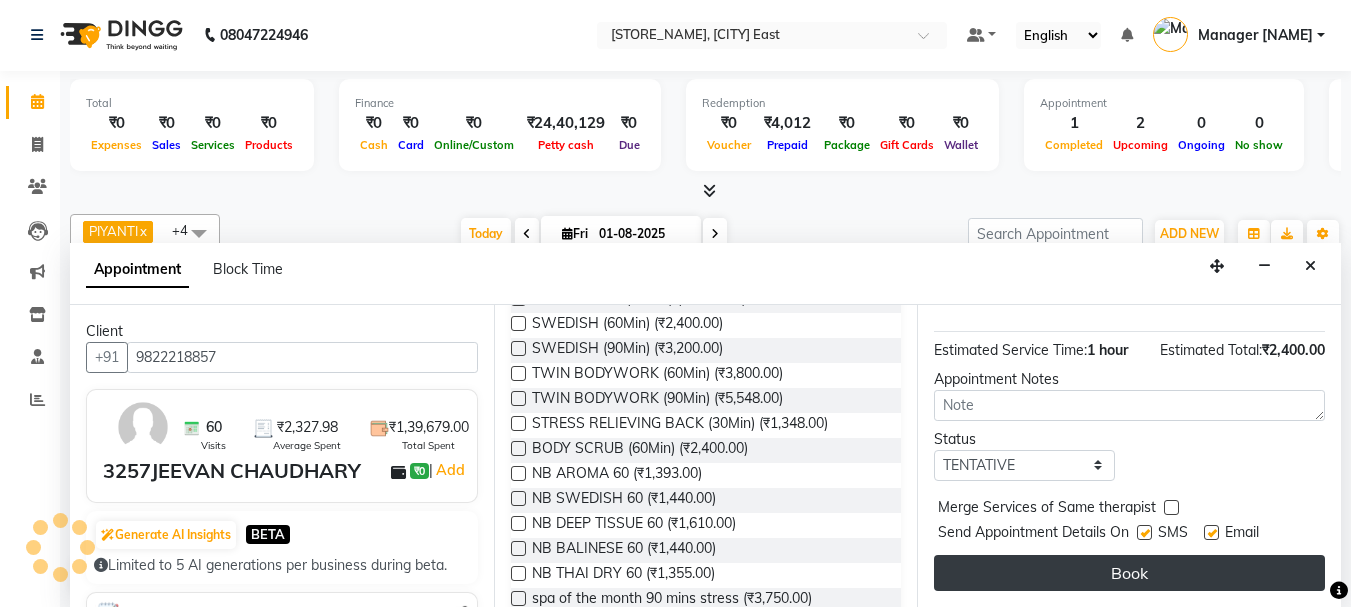 click on "Book" at bounding box center (1129, 573) 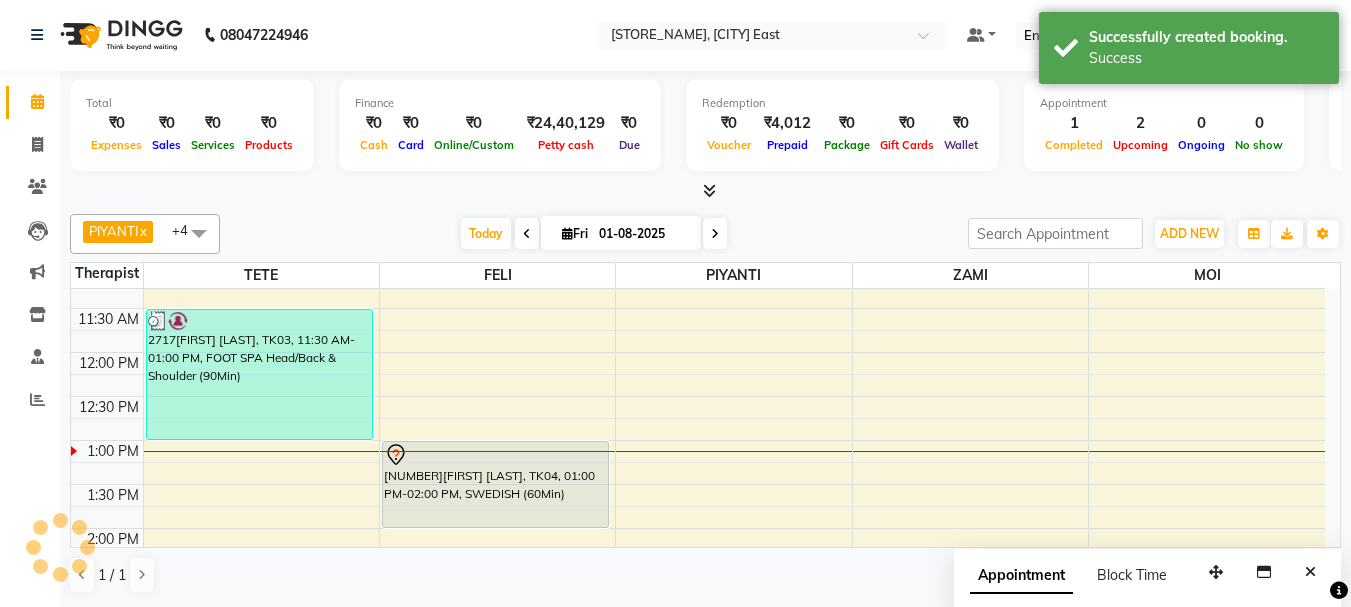 scroll, scrollTop: 0, scrollLeft: 0, axis: both 